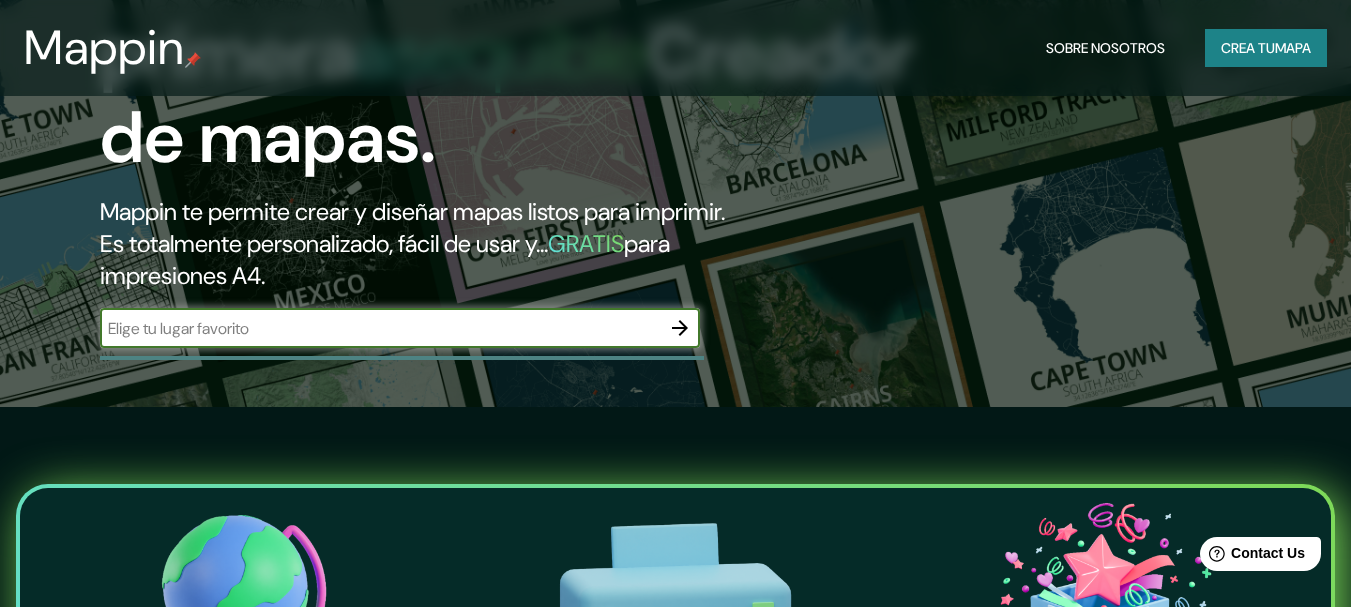 scroll, scrollTop: 300, scrollLeft: 0, axis: vertical 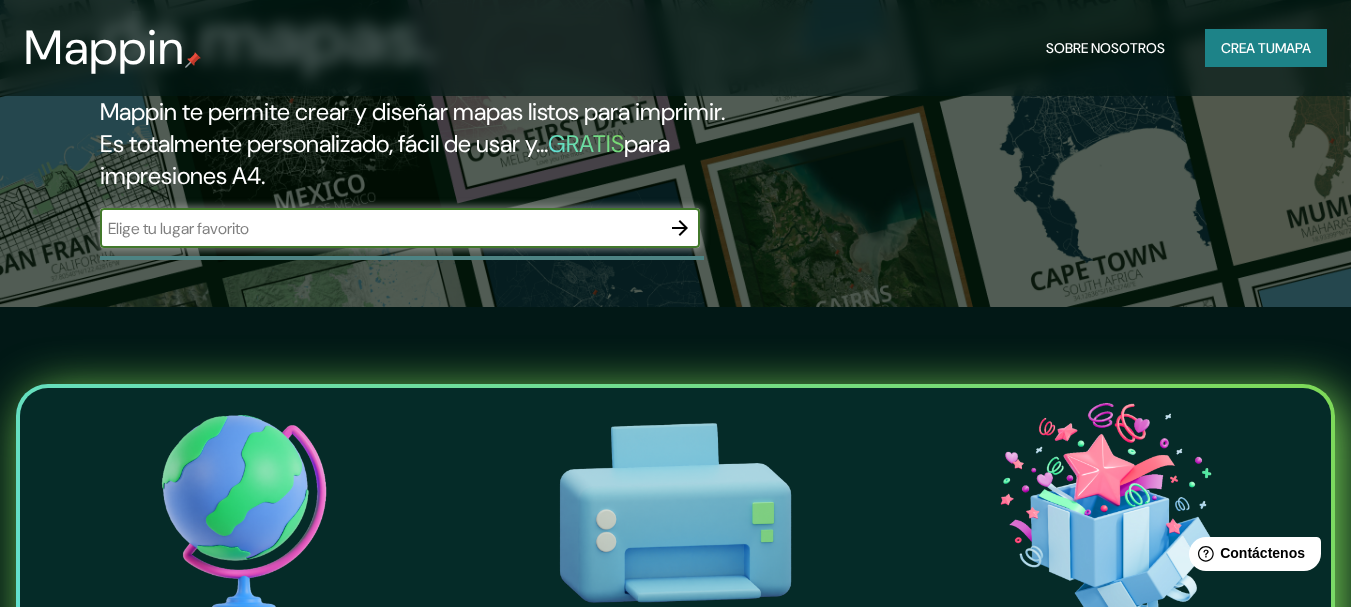 click at bounding box center (380, 228) 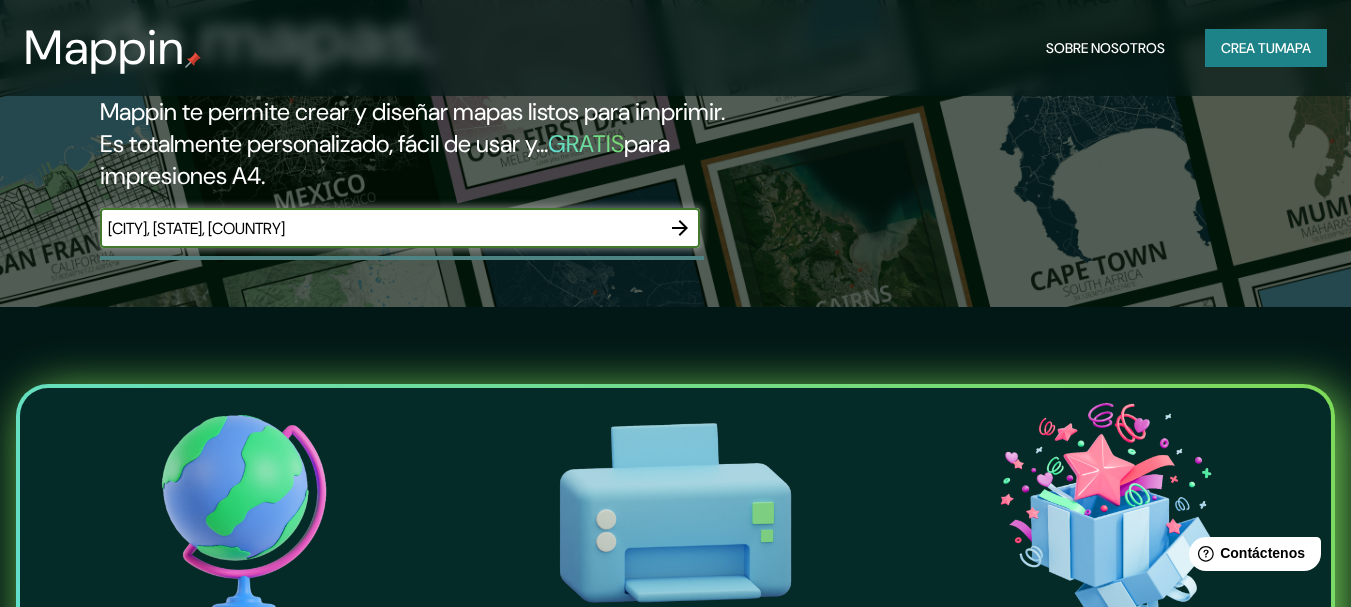 click on "[CITY], [STATE], [COUNTRY]" at bounding box center (380, 228) 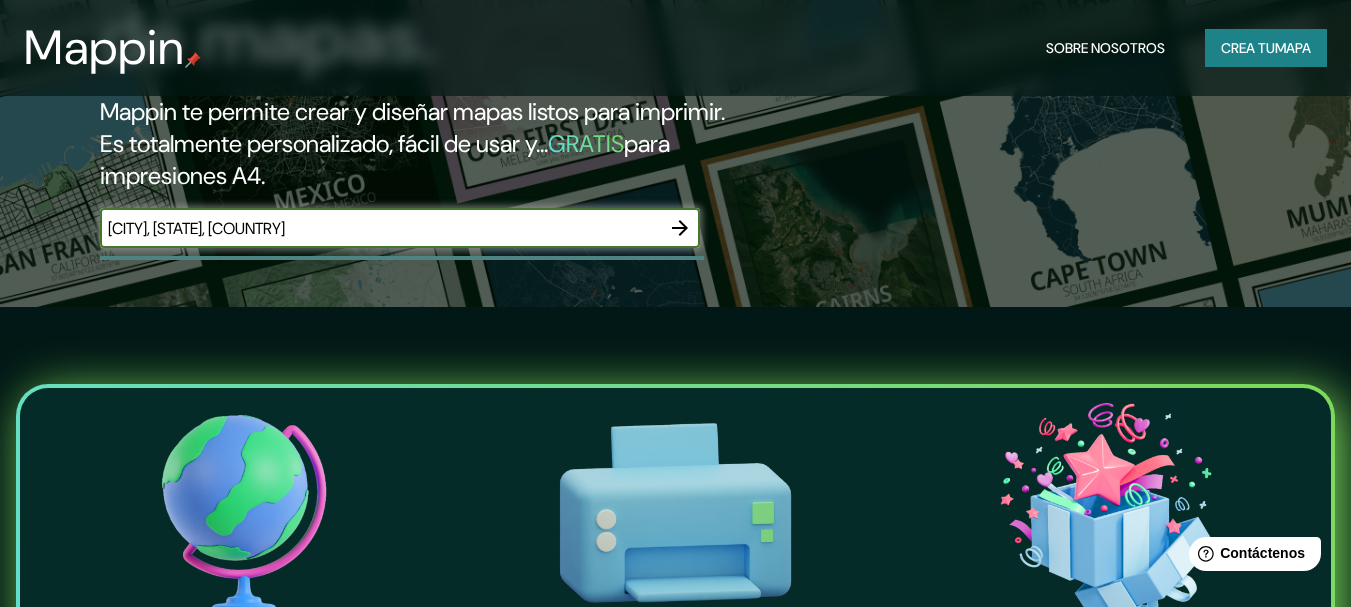 click 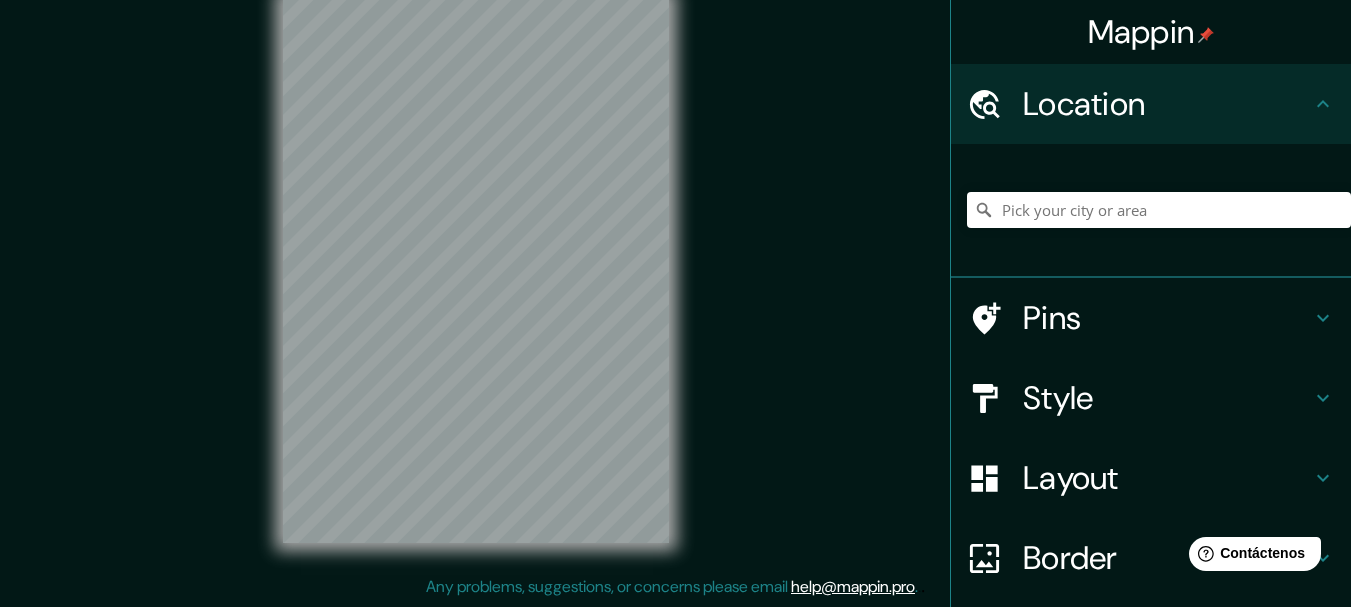 scroll, scrollTop: 0, scrollLeft: 0, axis: both 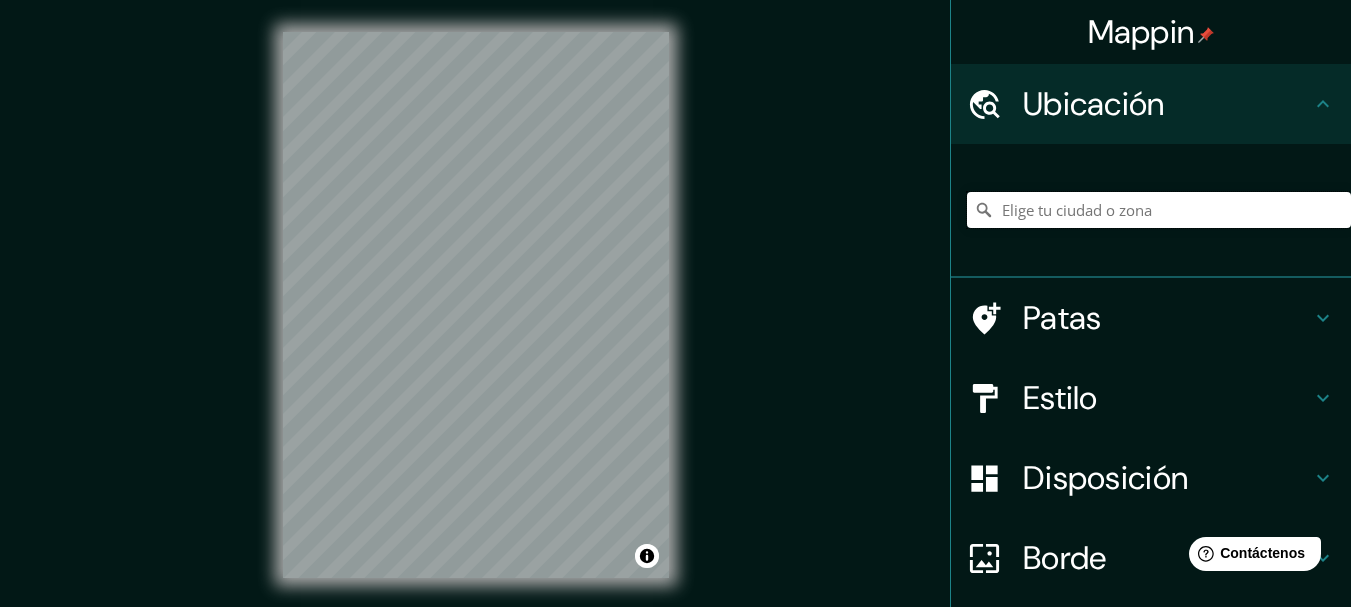click at bounding box center (1159, 210) 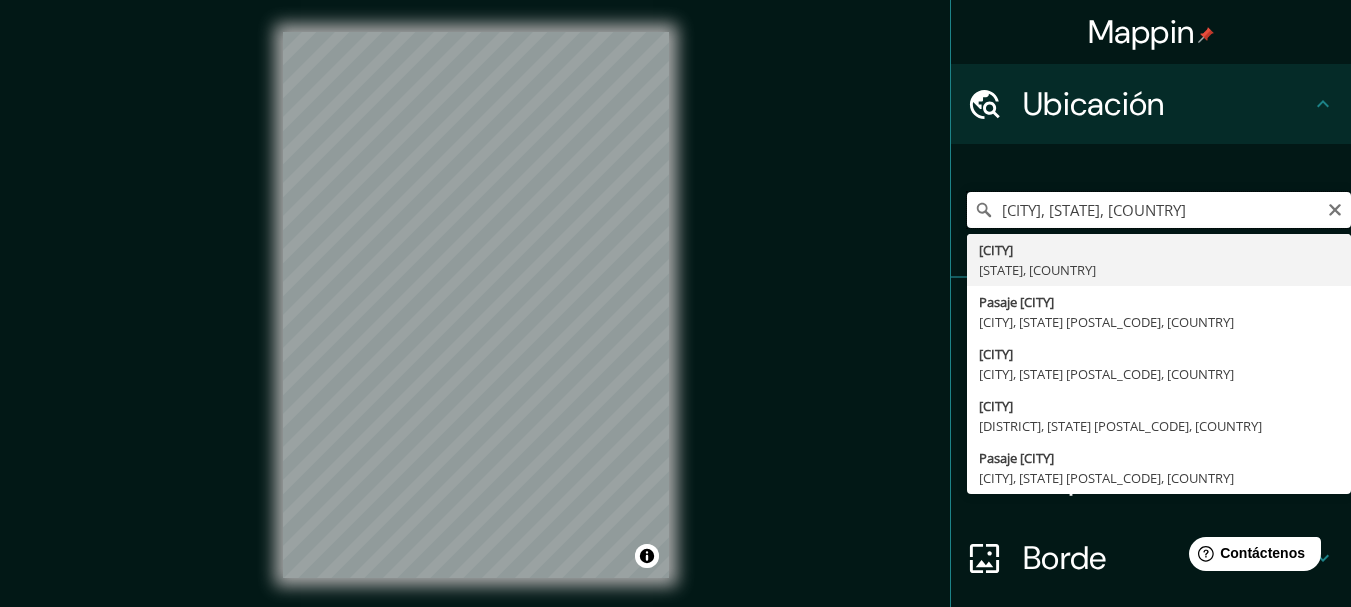 type on "[CITY], [STATE], [COUNTRY]" 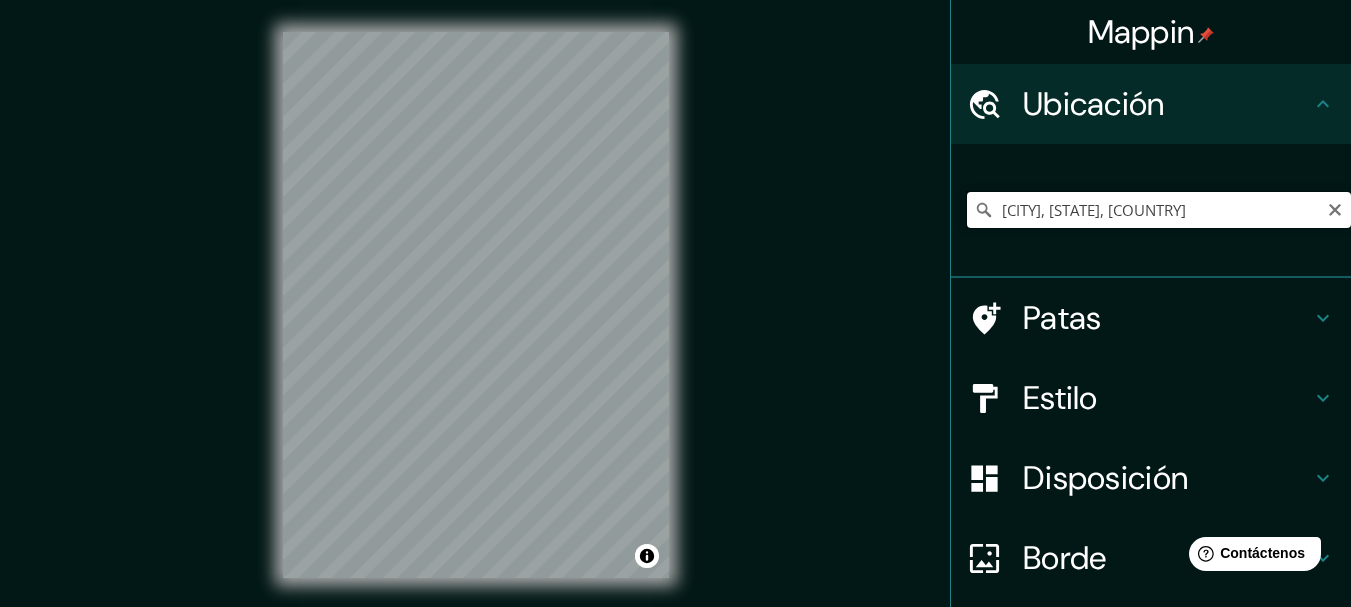 click on "[CITY], [STATE], [COUNTRY]" at bounding box center [1159, 210] 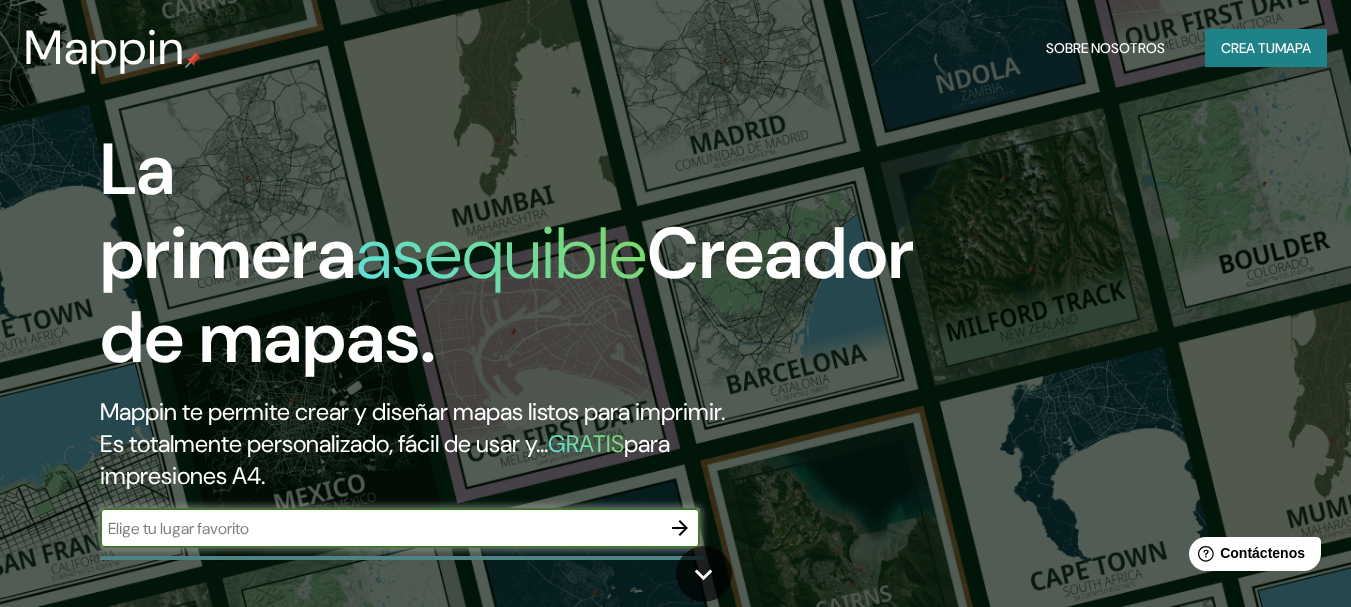 drag, startPoint x: 484, startPoint y: 527, endPoint x: 430, endPoint y: 517, distance: 54.91812 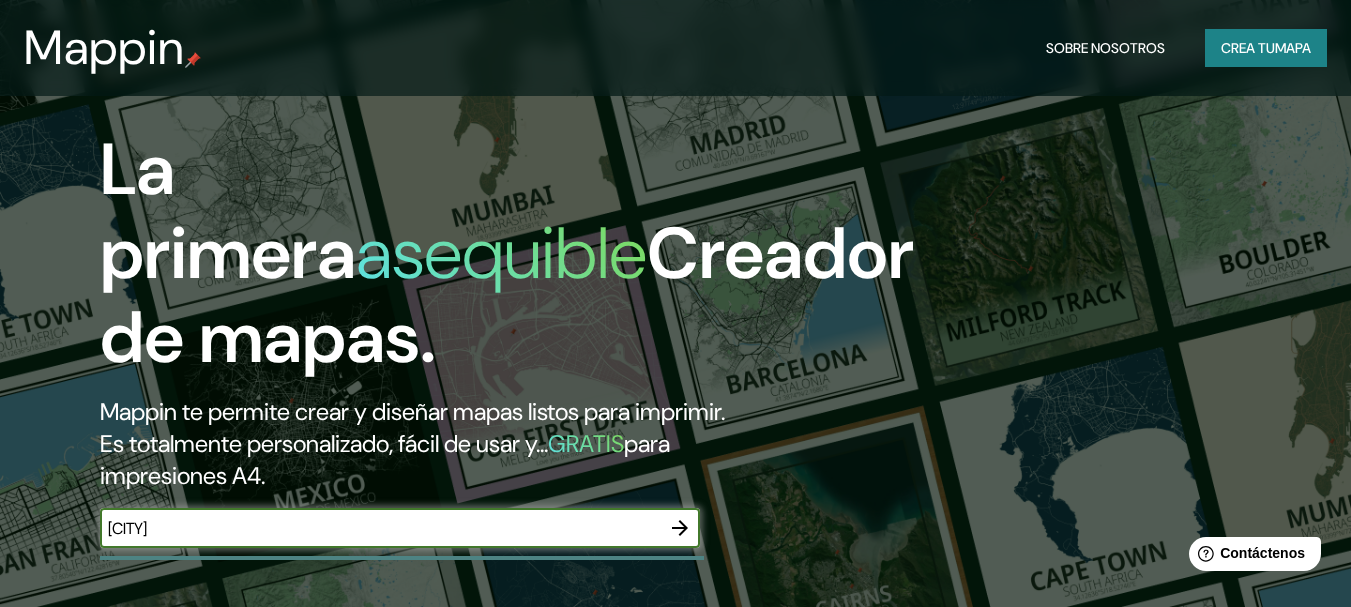 scroll, scrollTop: 300, scrollLeft: 0, axis: vertical 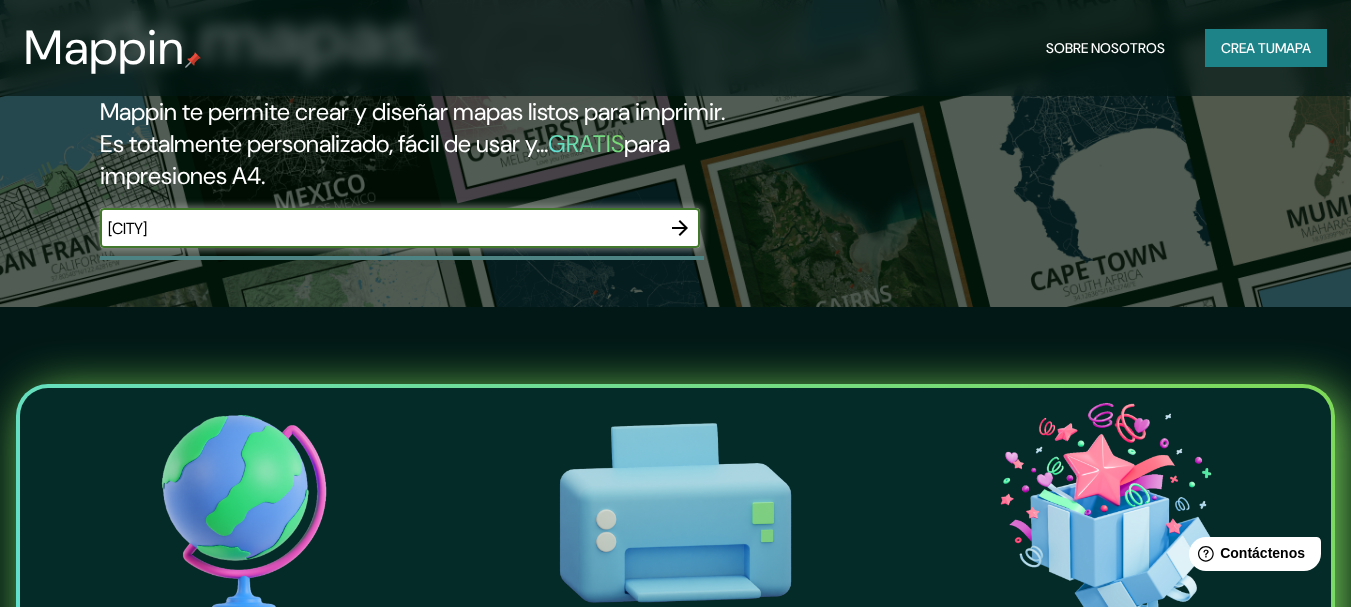 type on "[CITY]" 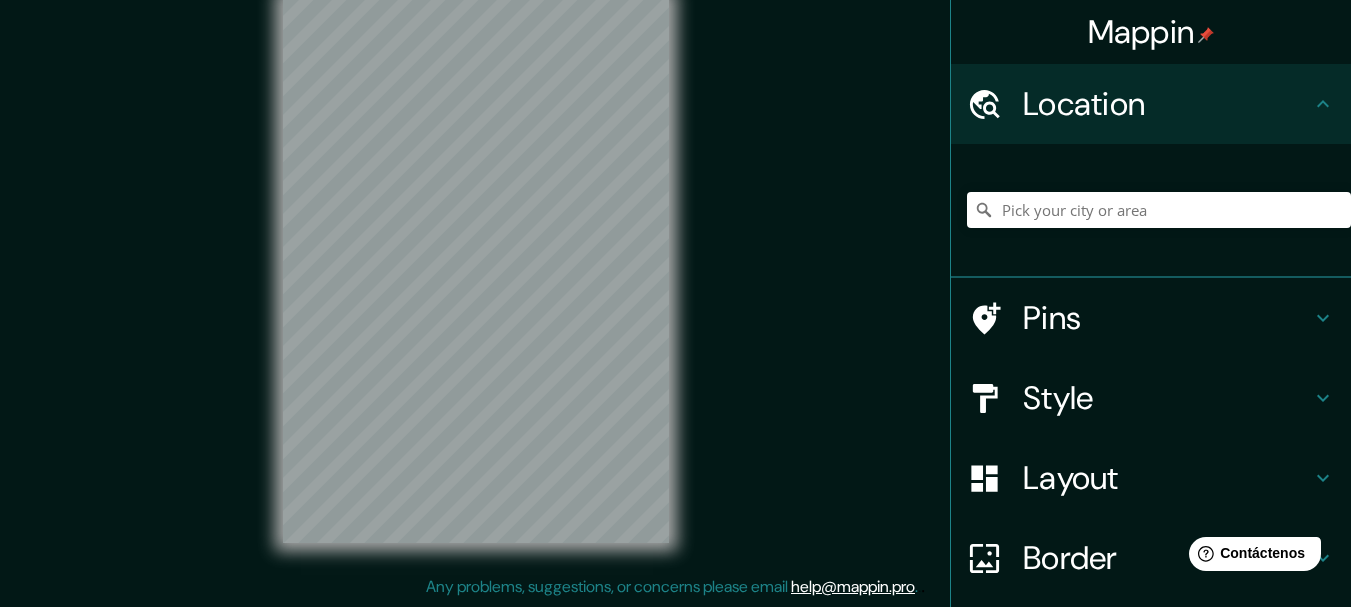 scroll, scrollTop: 0, scrollLeft: 0, axis: both 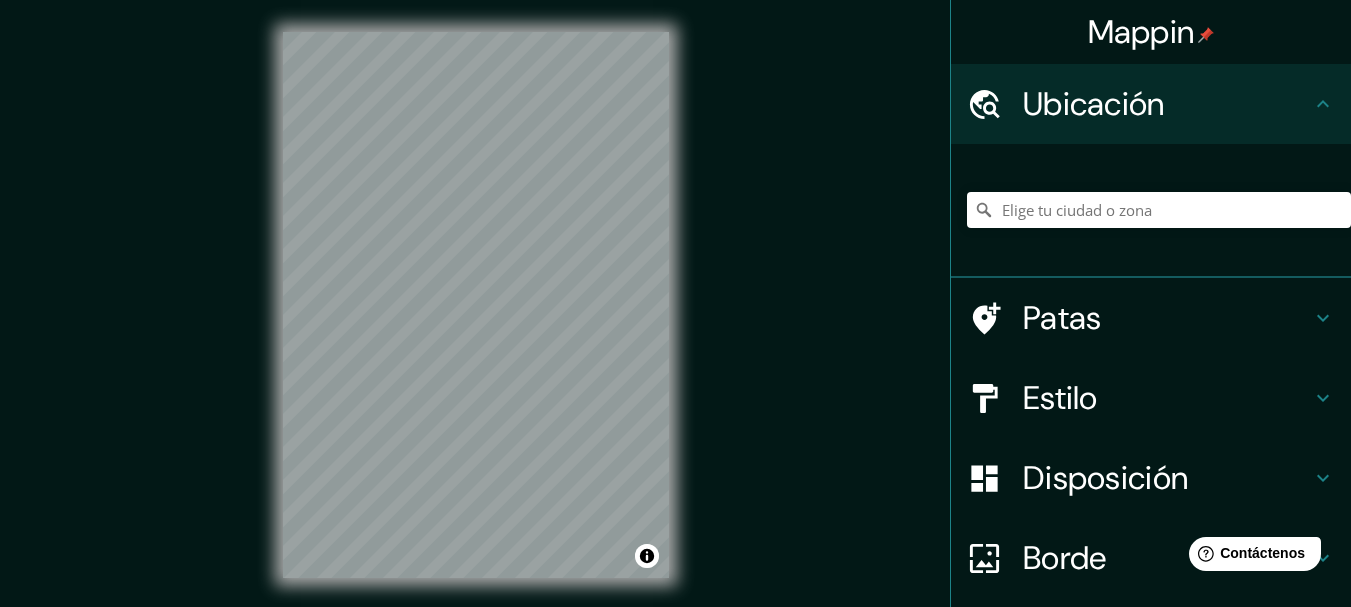 click at bounding box center (1159, 210) 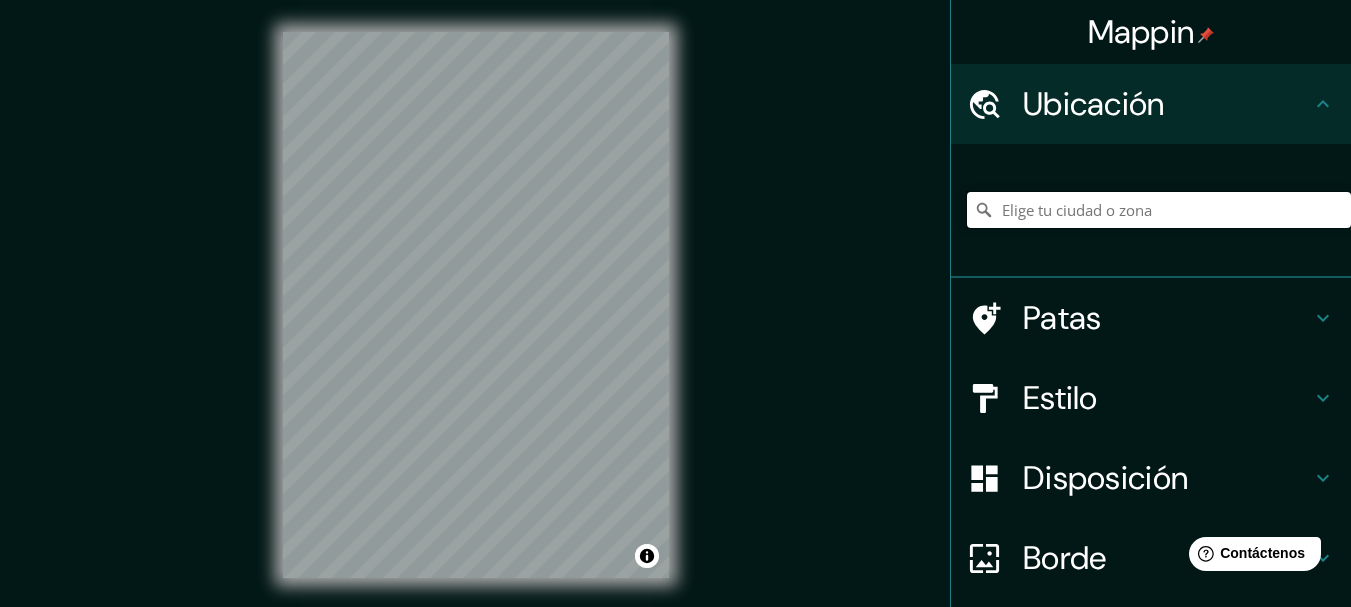 click at bounding box center [1159, 210] 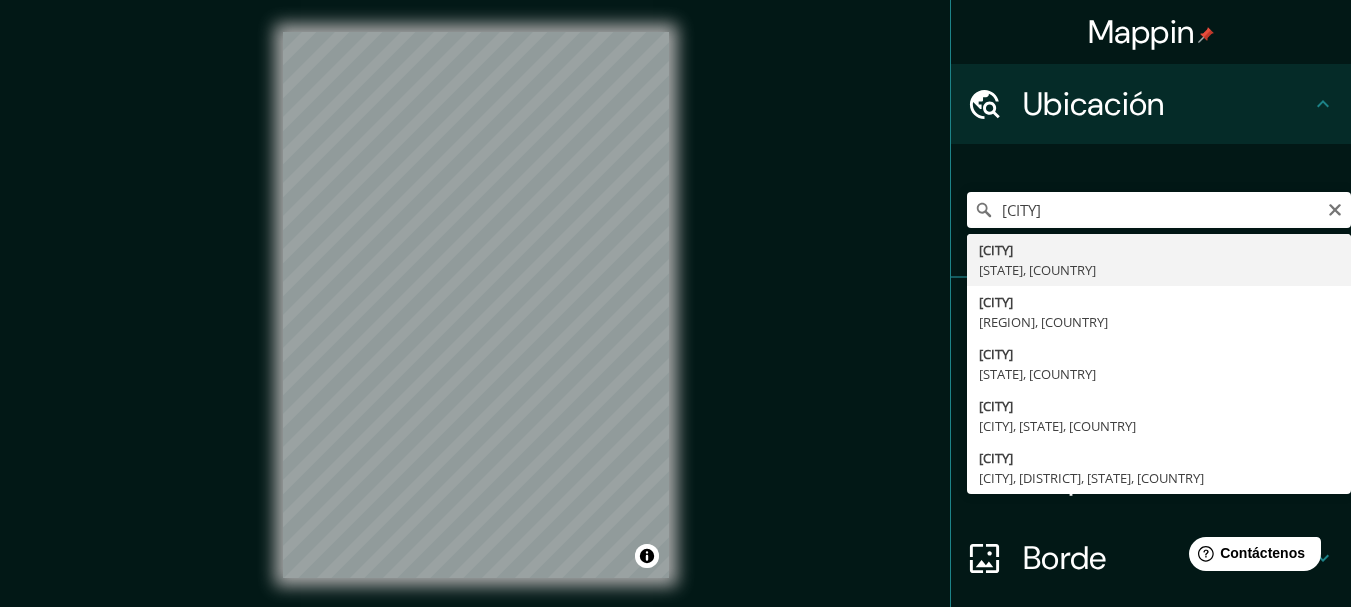 type on "[CITY], [STATE], [COUNTRY]" 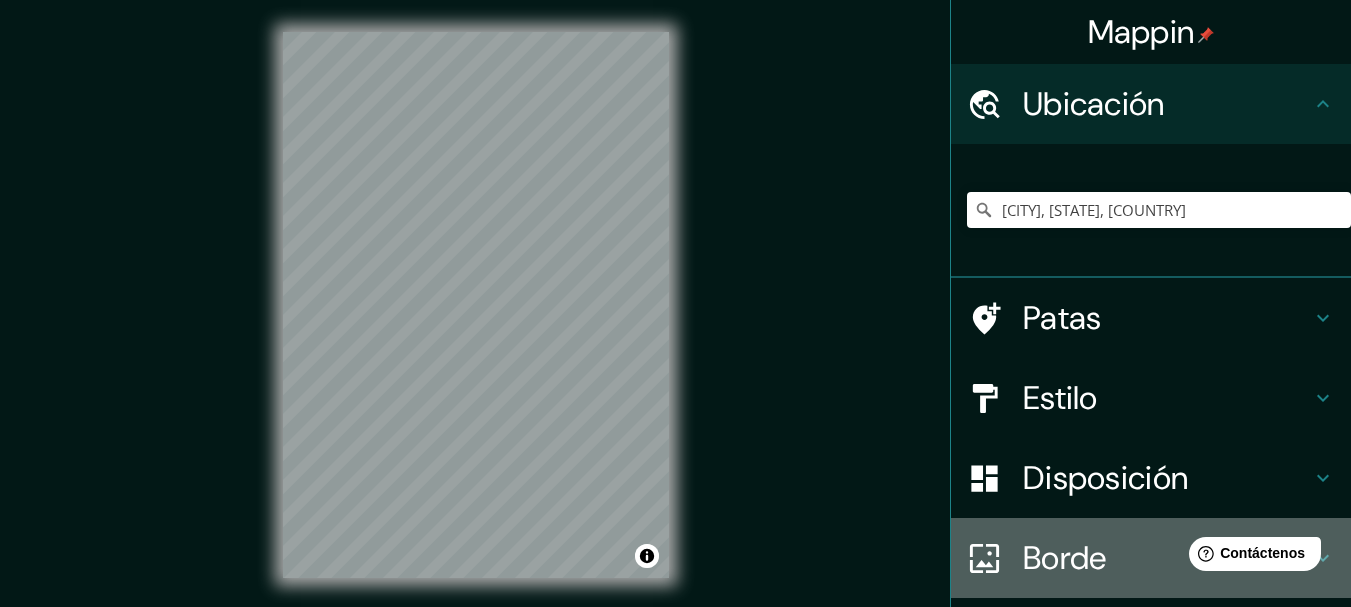 click on "Borde" at bounding box center (1065, 558) 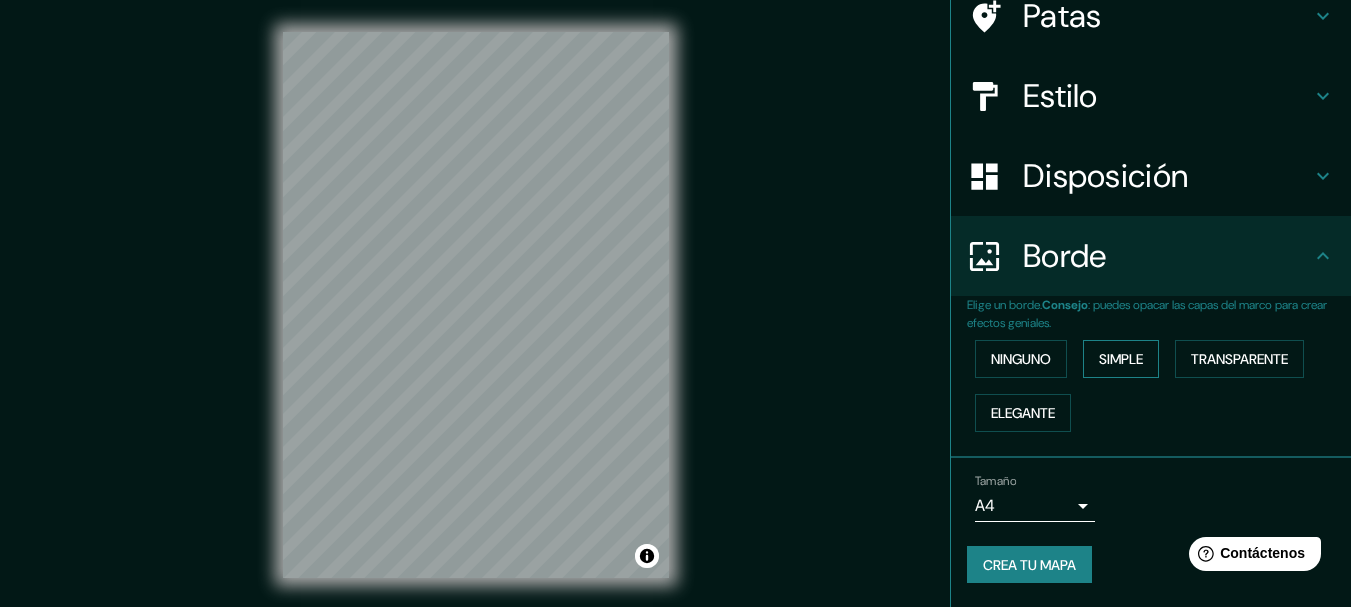 scroll, scrollTop: 0, scrollLeft: 0, axis: both 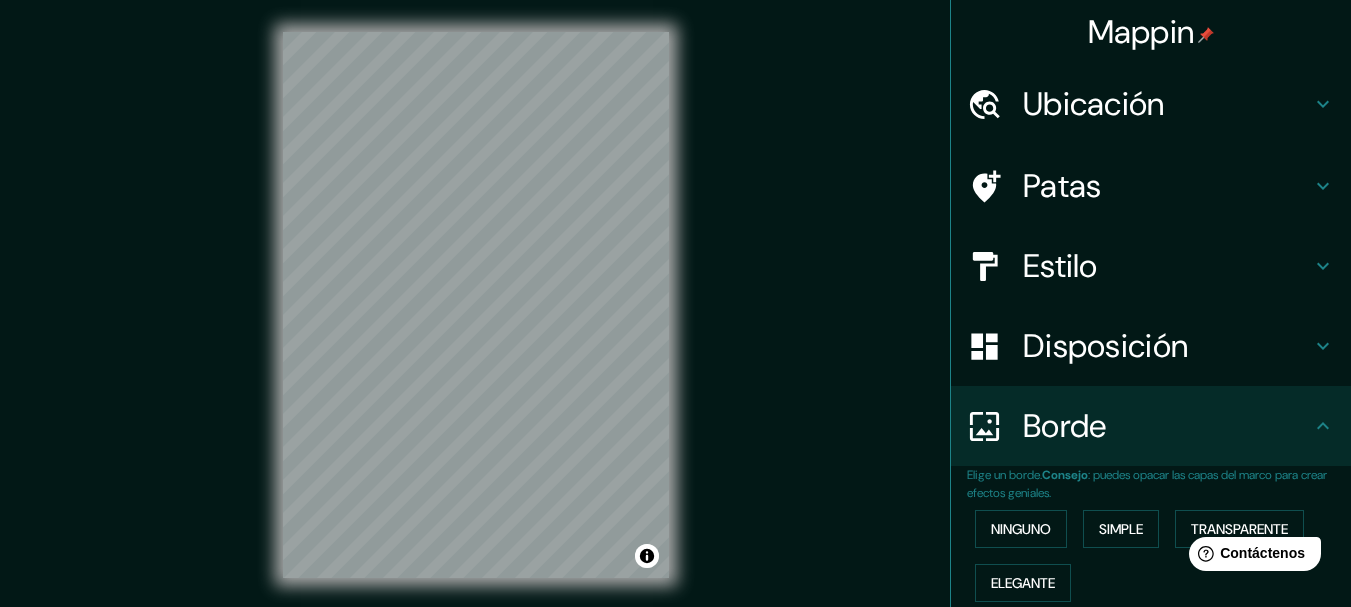 click on "Patas" at bounding box center (1062, 186) 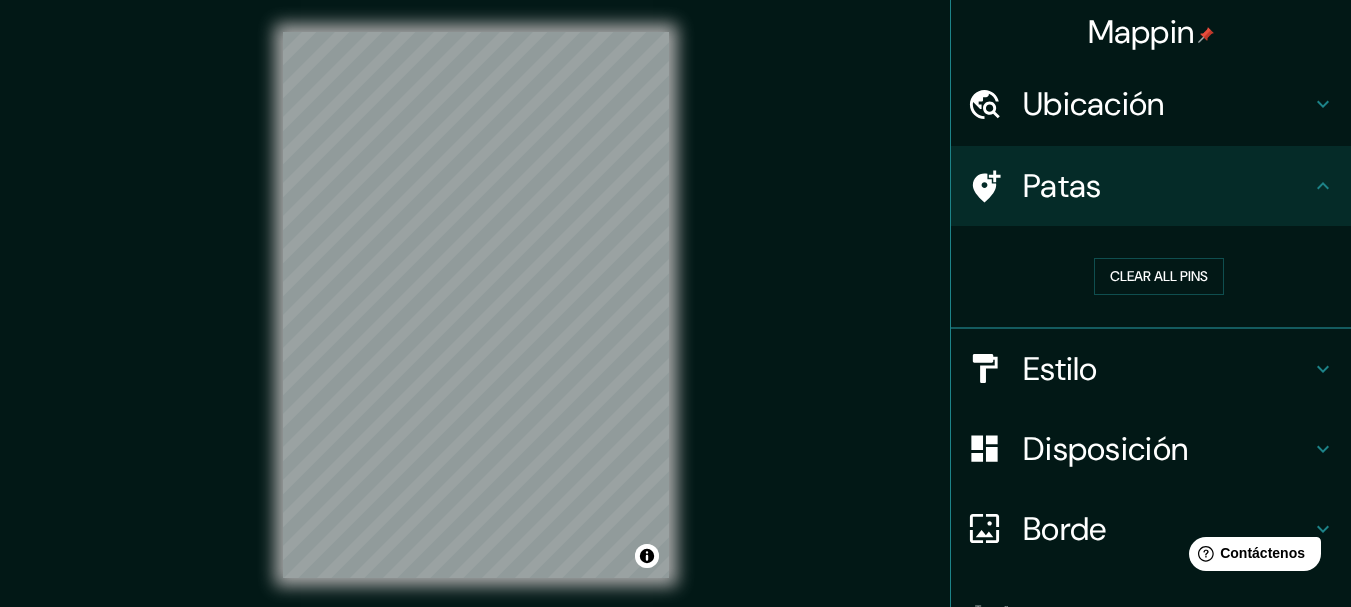 click on "Patas" at bounding box center [1151, 186] 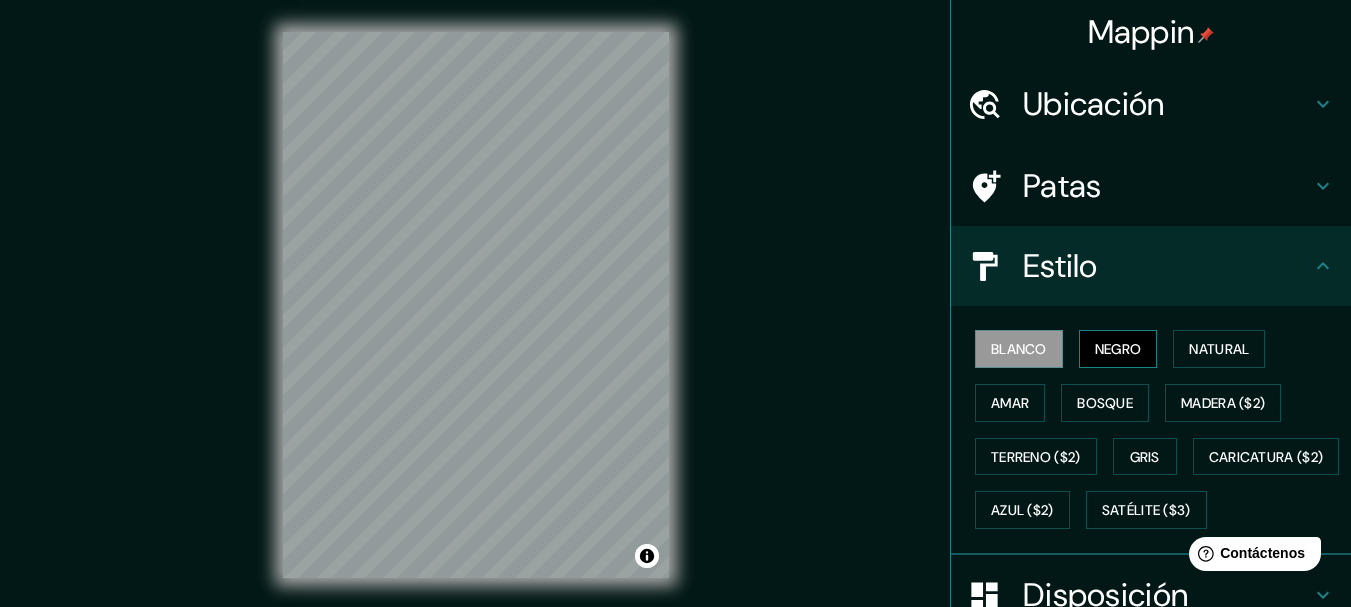 click on "Negro" at bounding box center [1118, 349] 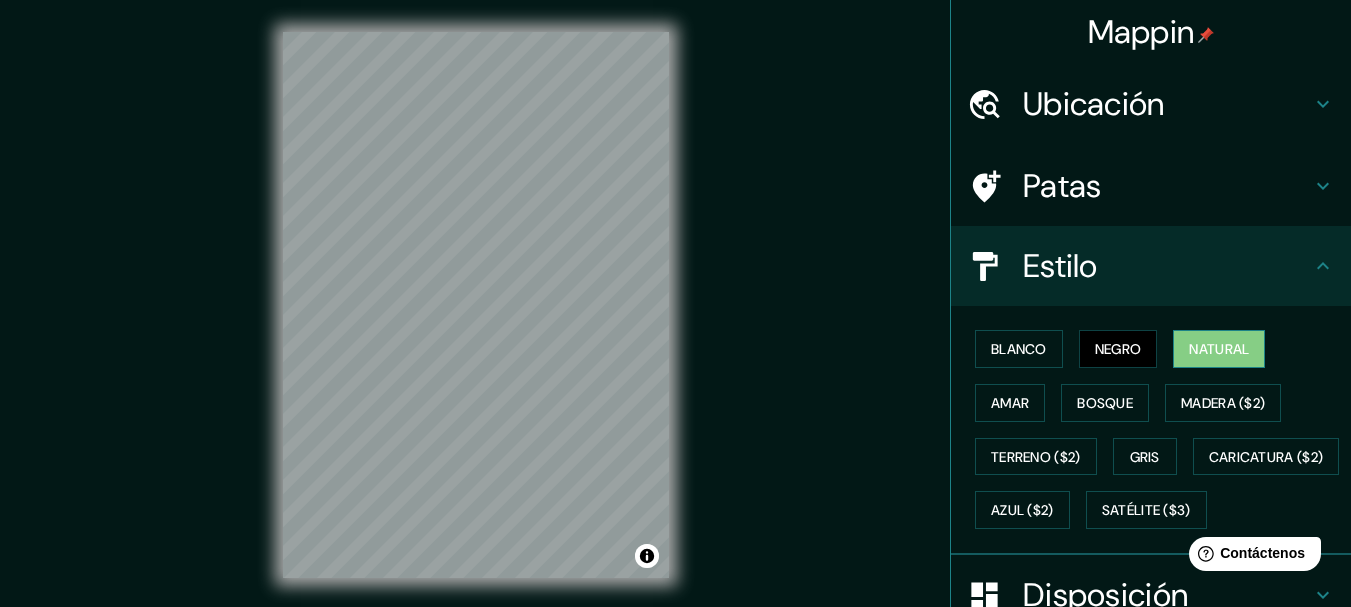 click on "Natural" at bounding box center [1219, 349] 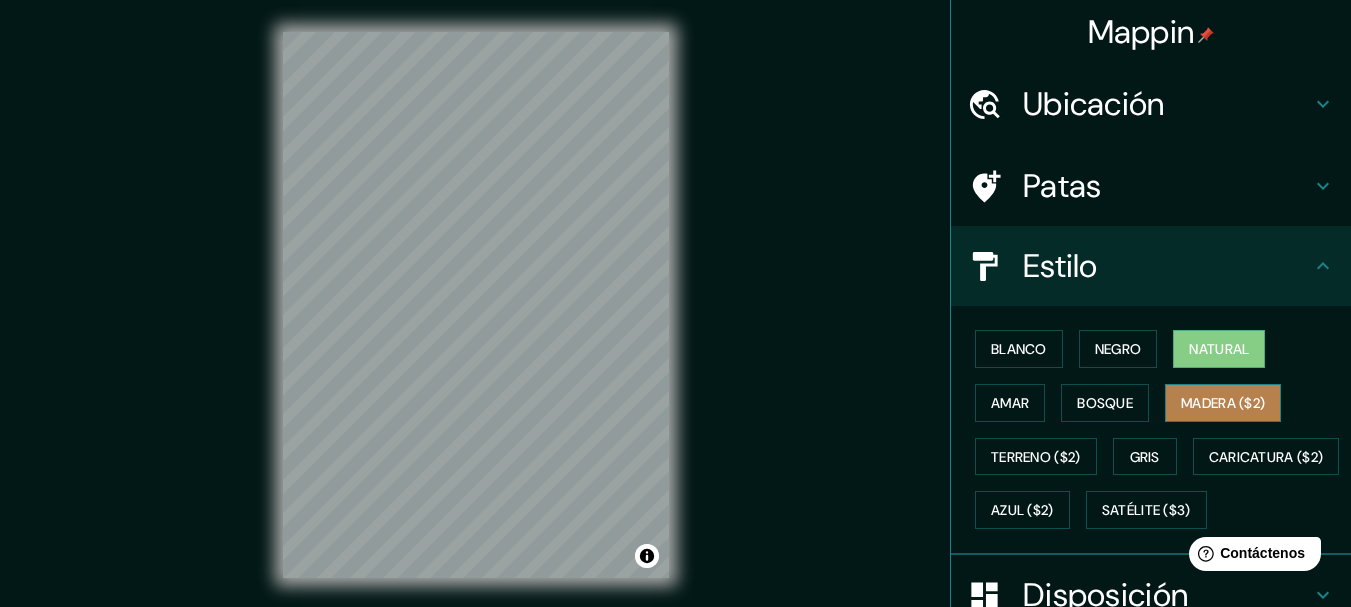 click on "Madera ($2)" at bounding box center [1223, 403] 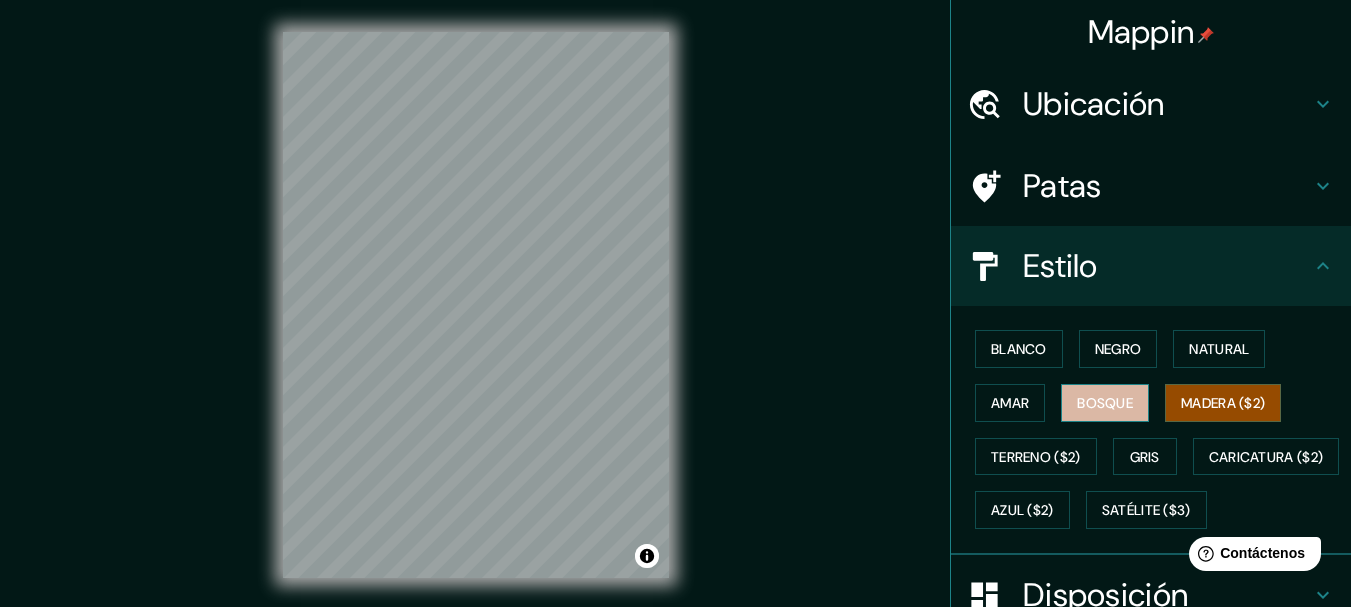 click on "Bosque" at bounding box center [1105, 403] 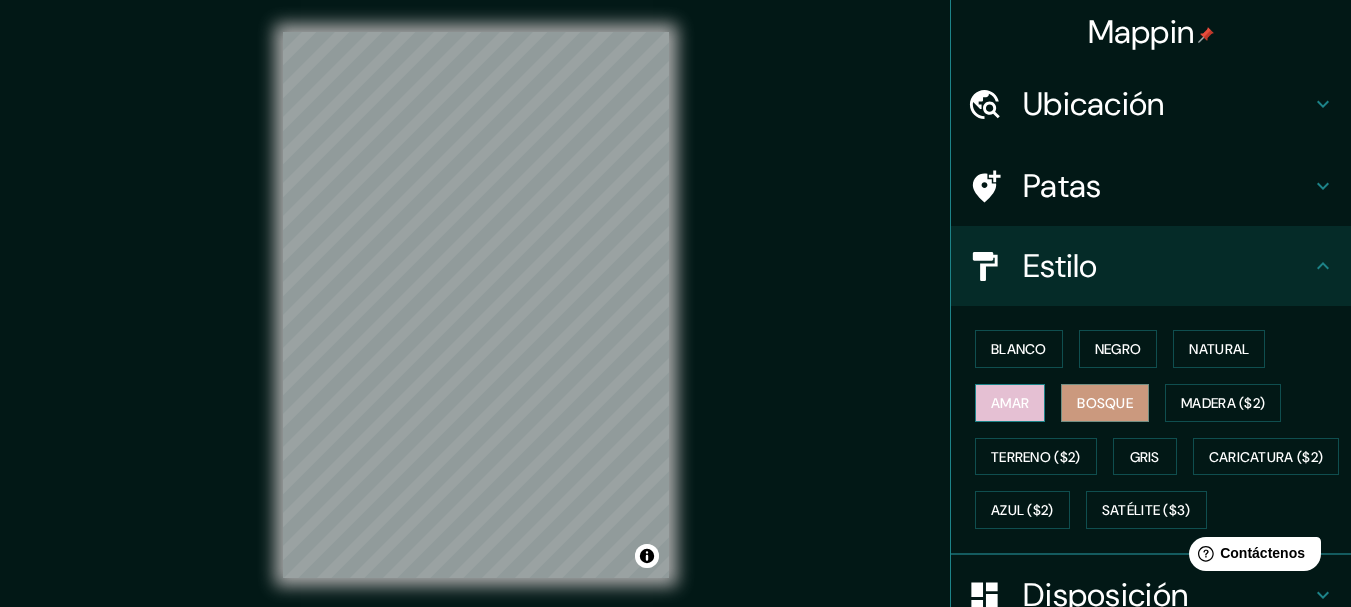 click on "Amar" at bounding box center (1010, 403) 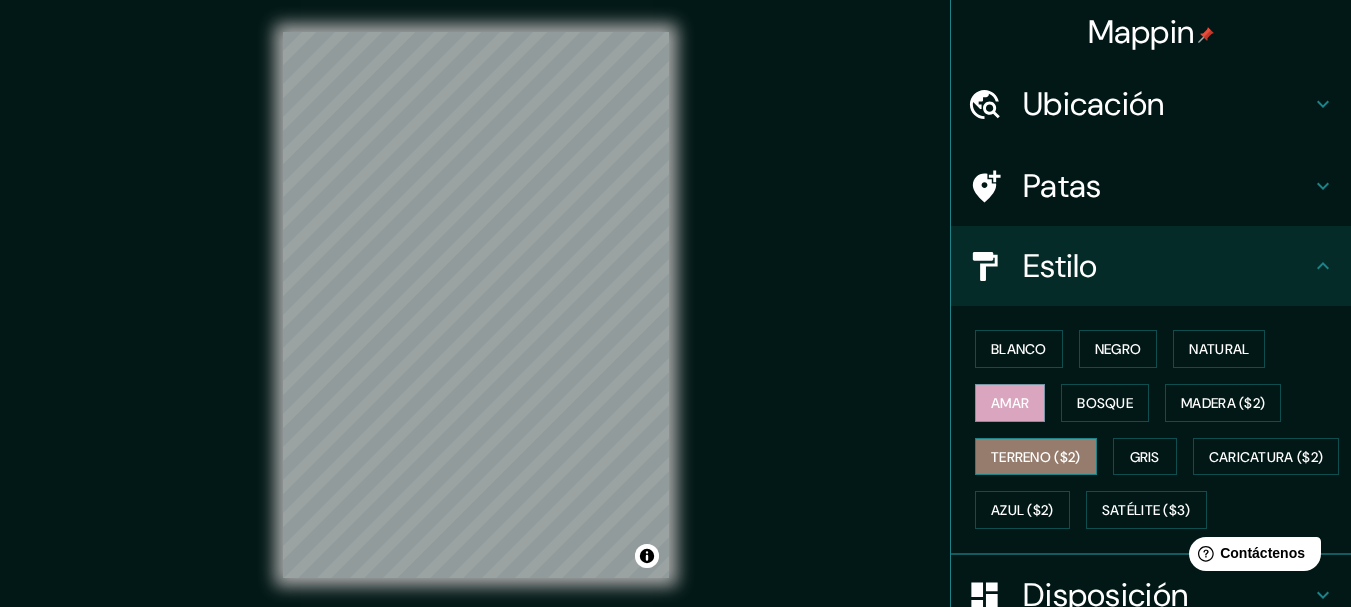click on "Terreno ($2)" at bounding box center (1036, 457) 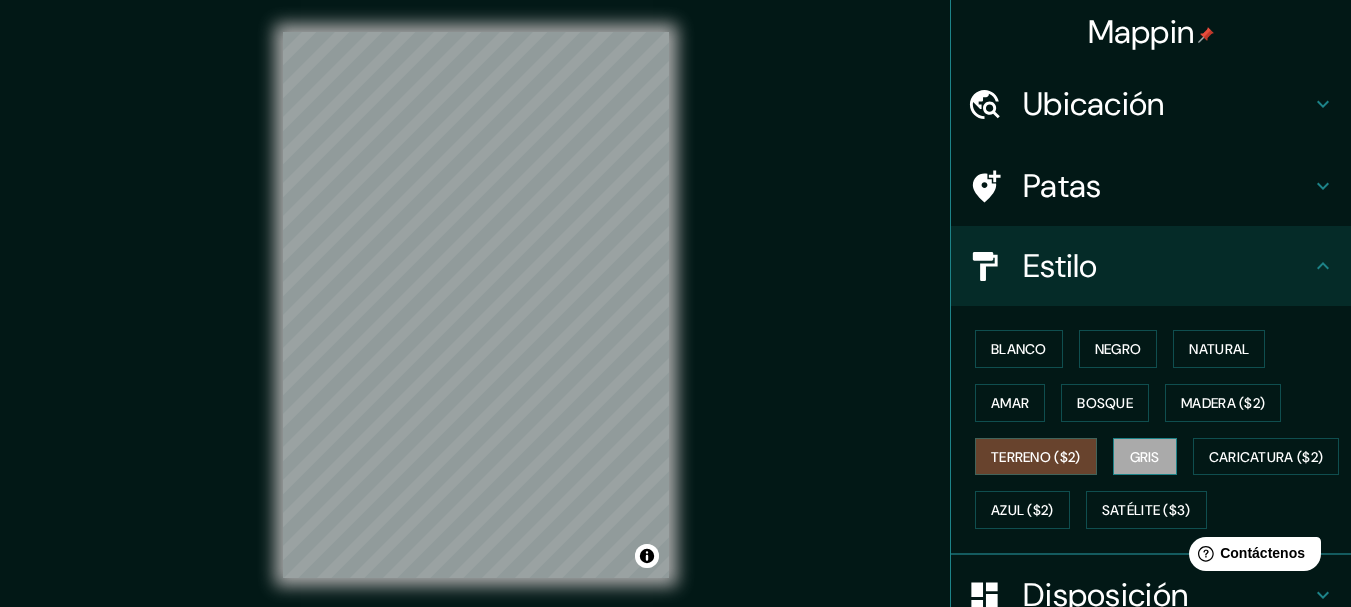 click on "Gris" at bounding box center [1145, 457] 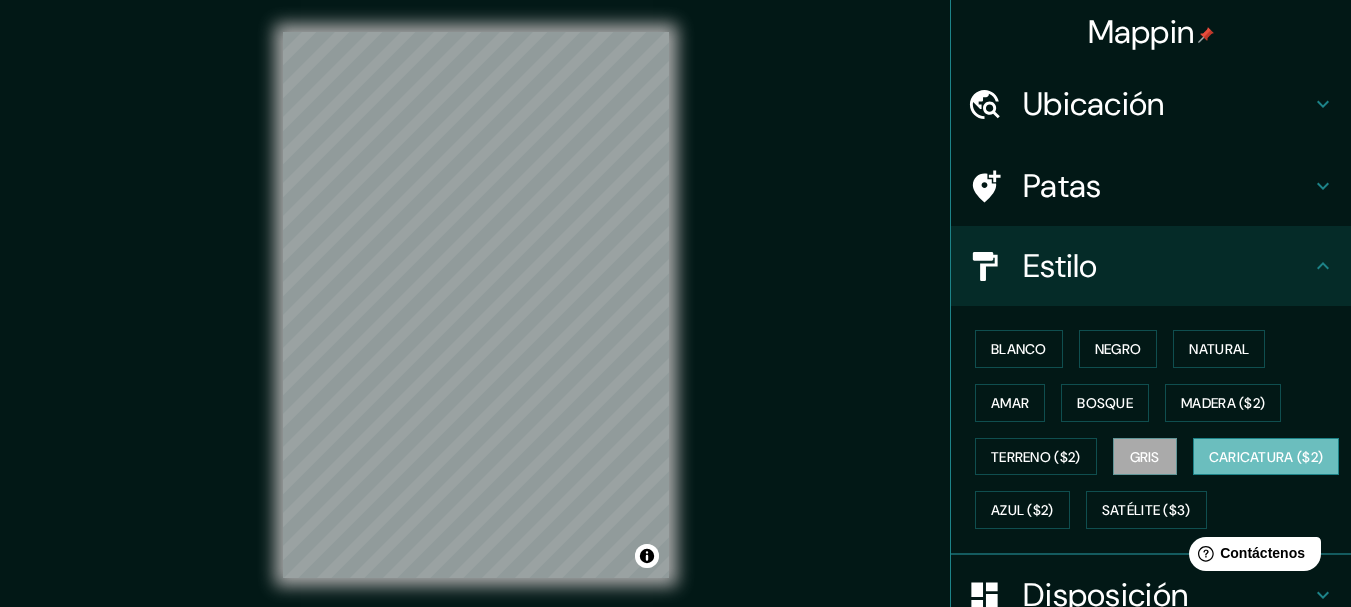 scroll, scrollTop: 100, scrollLeft: 0, axis: vertical 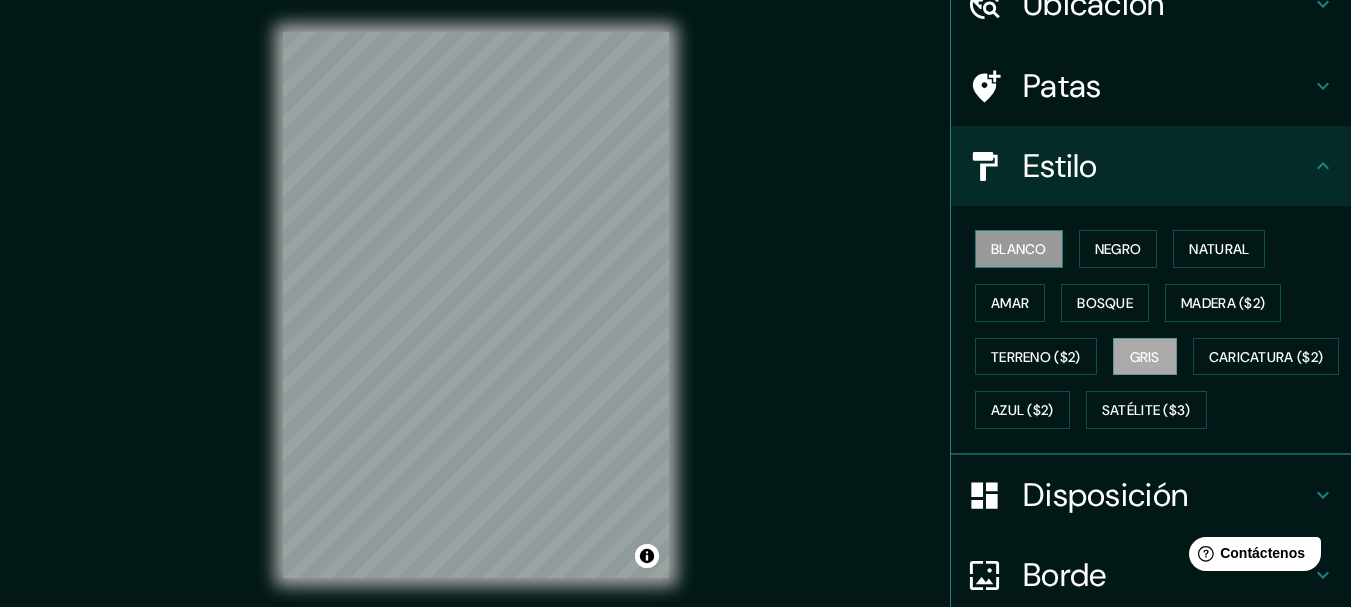 click on "Blanco" at bounding box center (1019, 249) 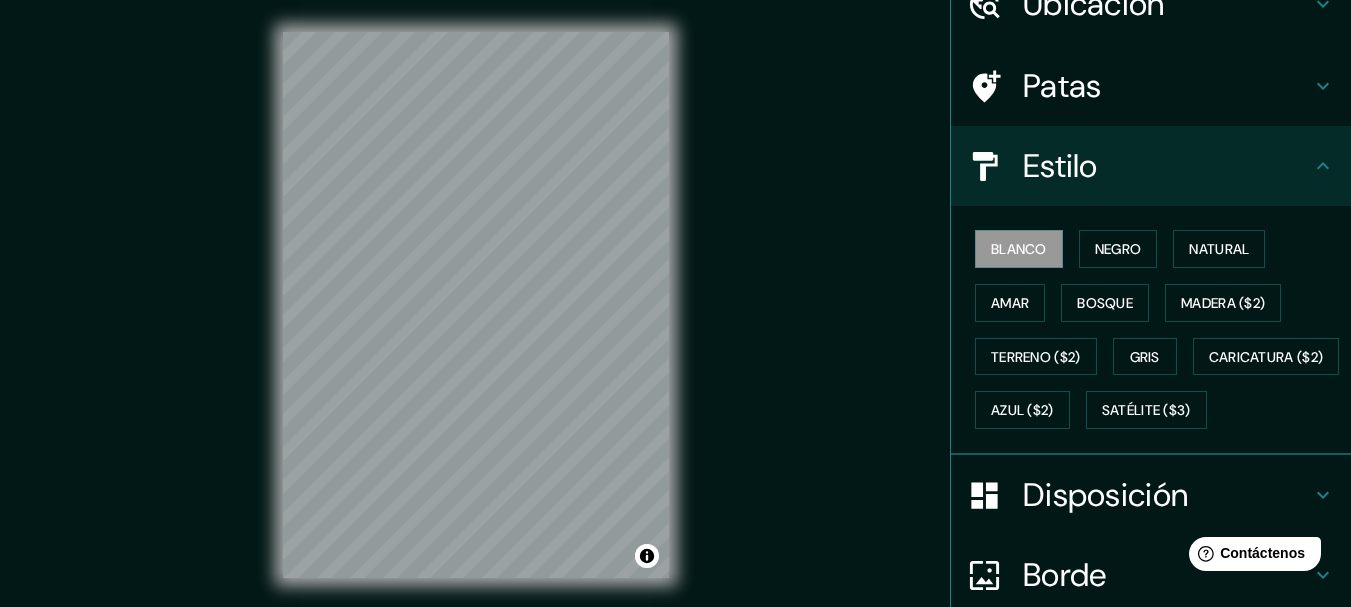 scroll, scrollTop: 0, scrollLeft: 0, axis: both 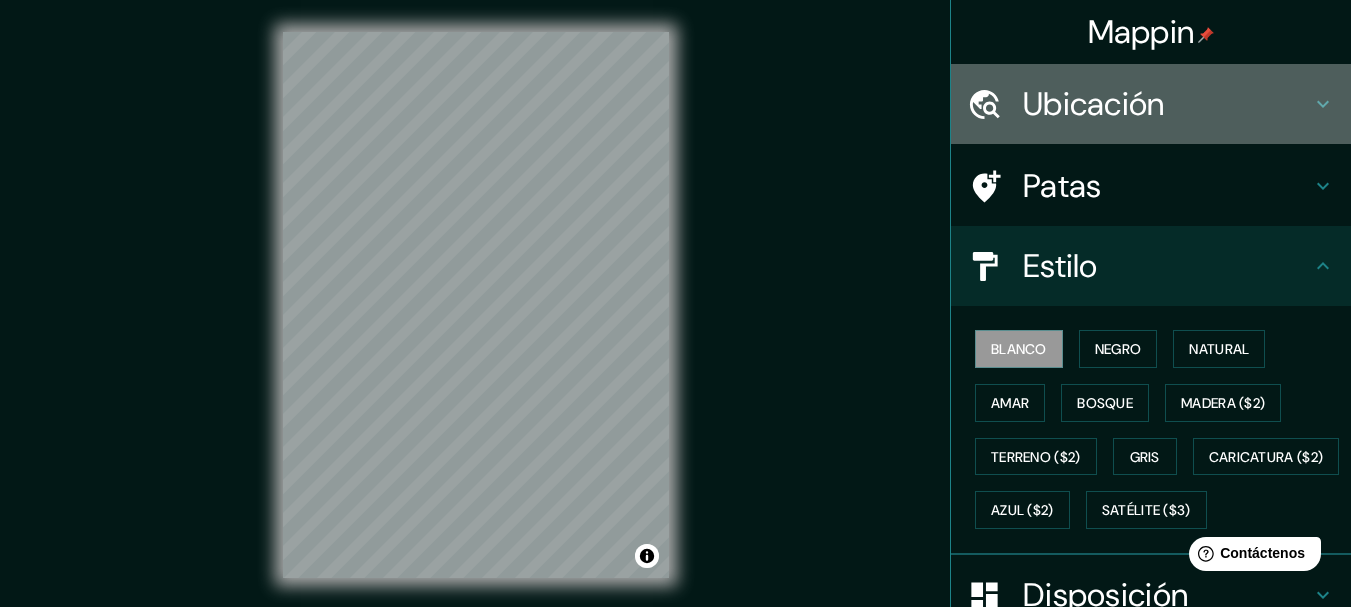 click on "Ubicación" at bounding box center [1094, 104] 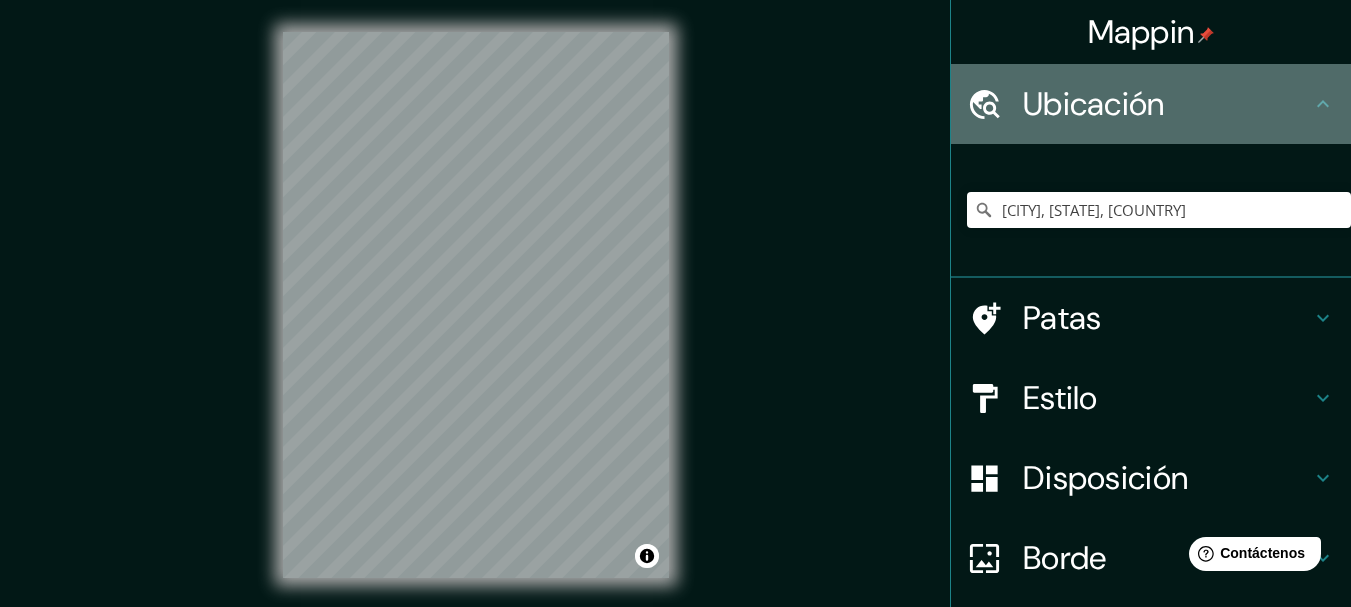 click on "Ubicación" at bounding box center [1094, 104] 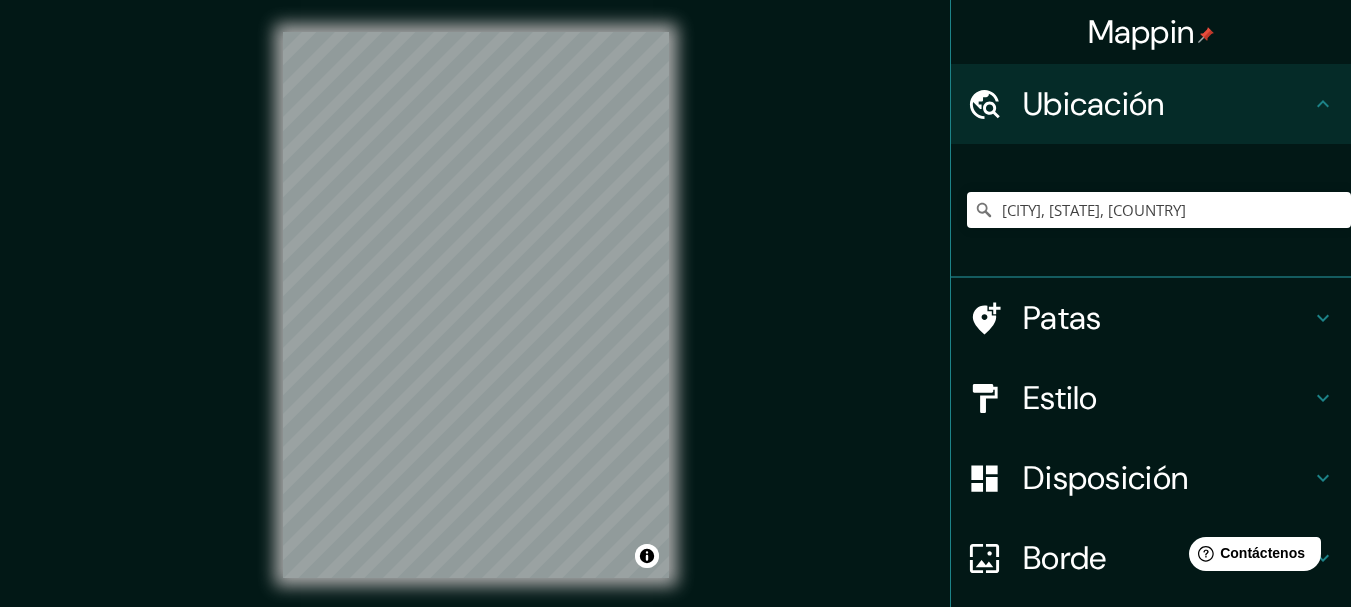 click on "Patas" at bounding box center (1062, 318) 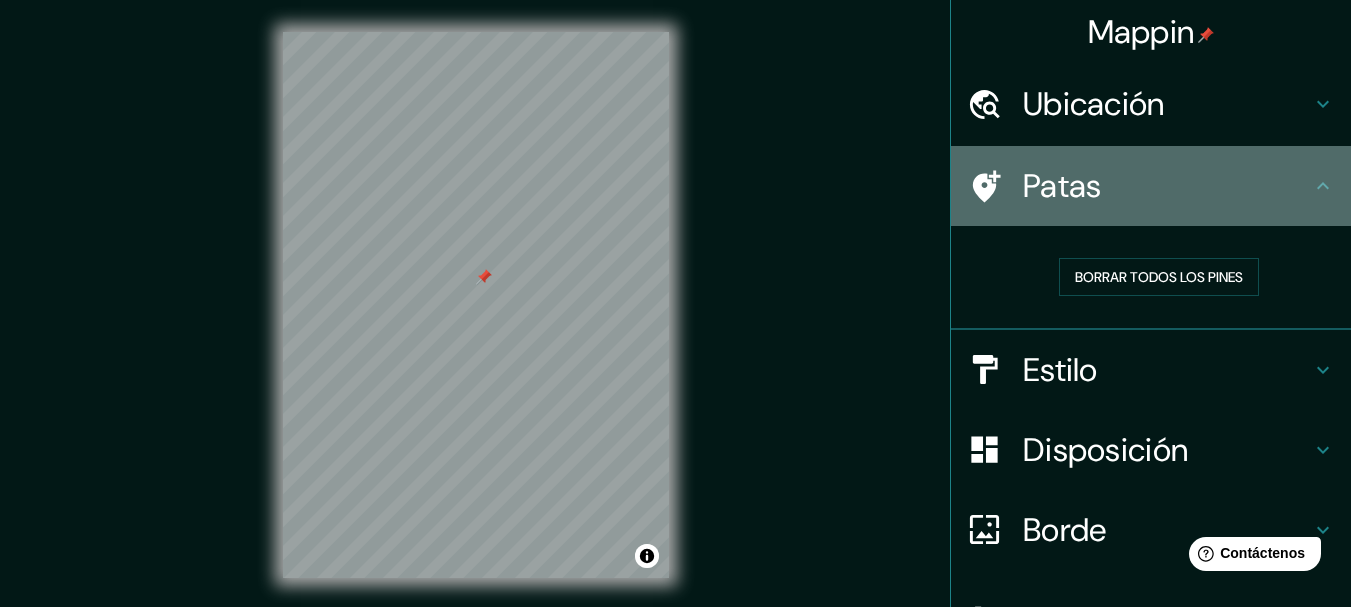 click on "Patas" at bounding box center (1062, 186) 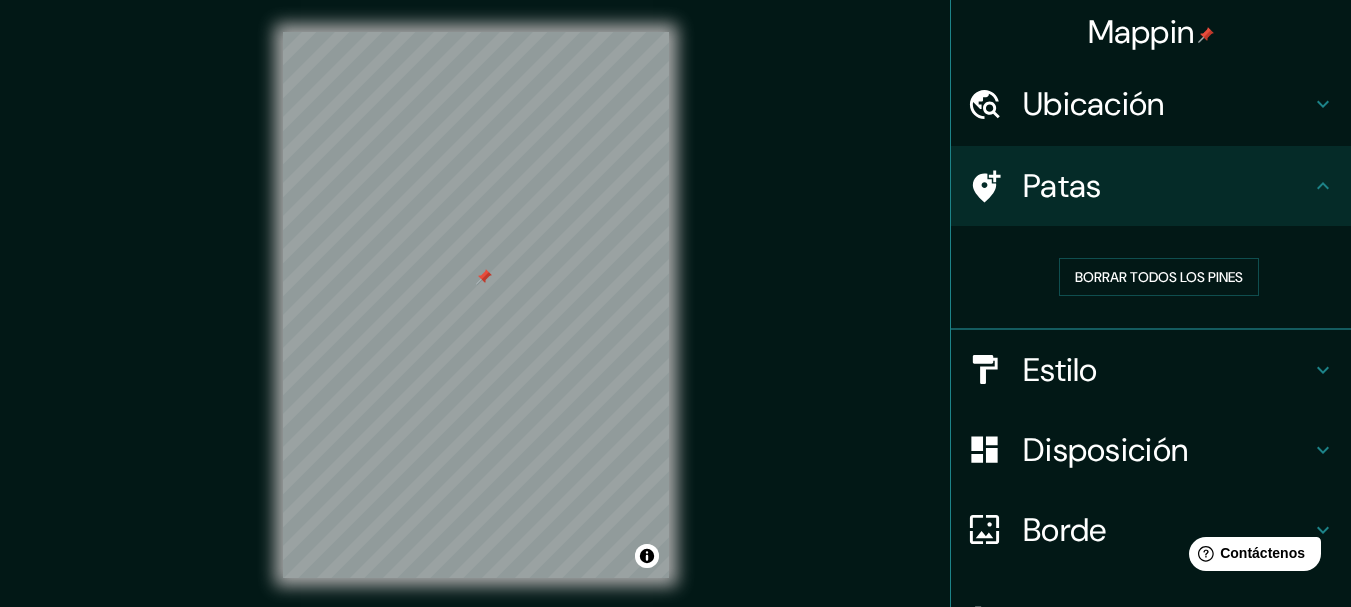 click on "Patas" at bounding box center [1151, 186] 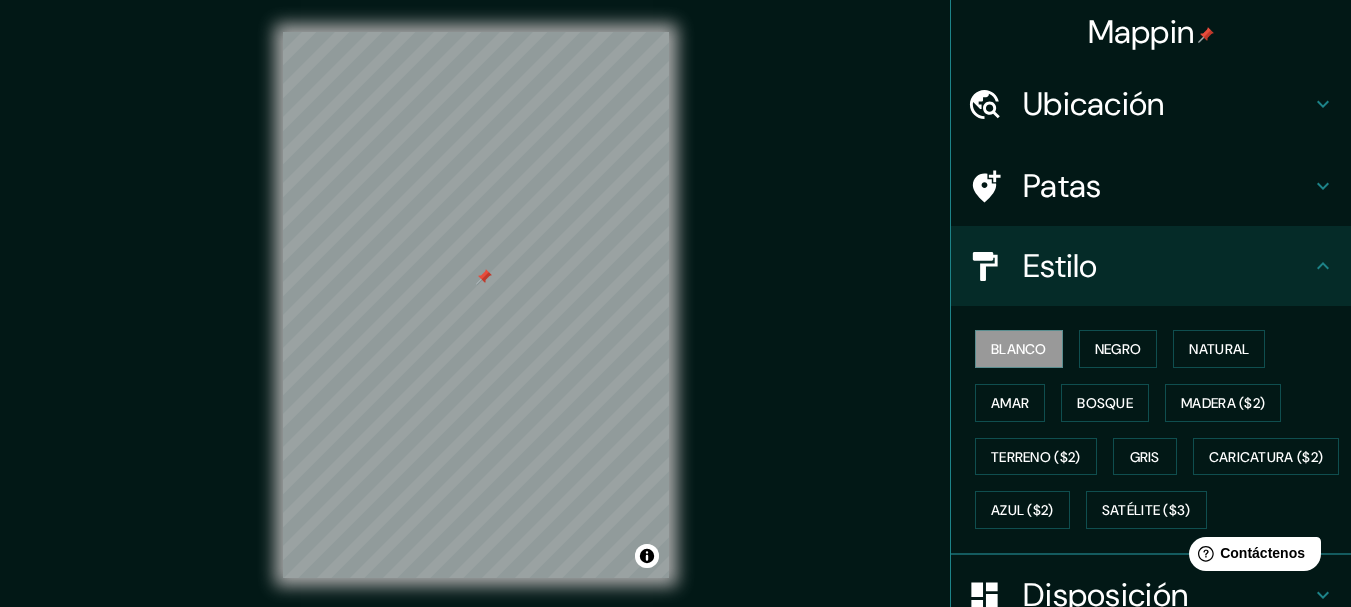 click on "Estilo" at bounding box center (1151, 266) 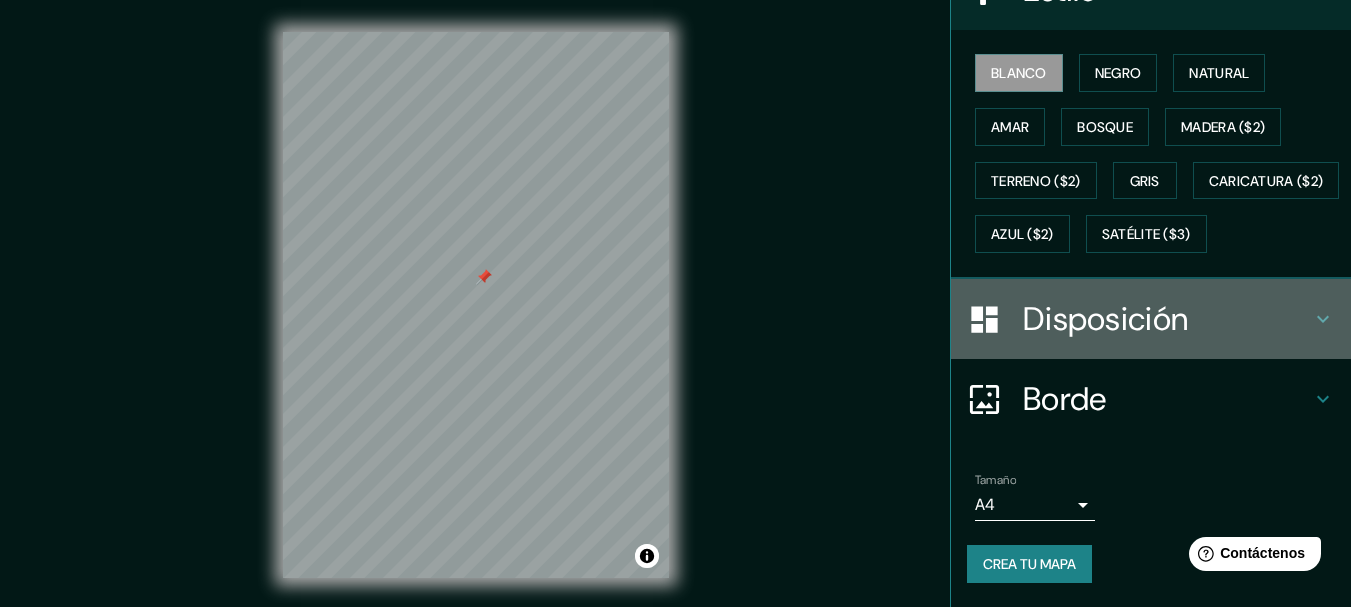 click on "Disposición" at bounding box center [1105, 319] 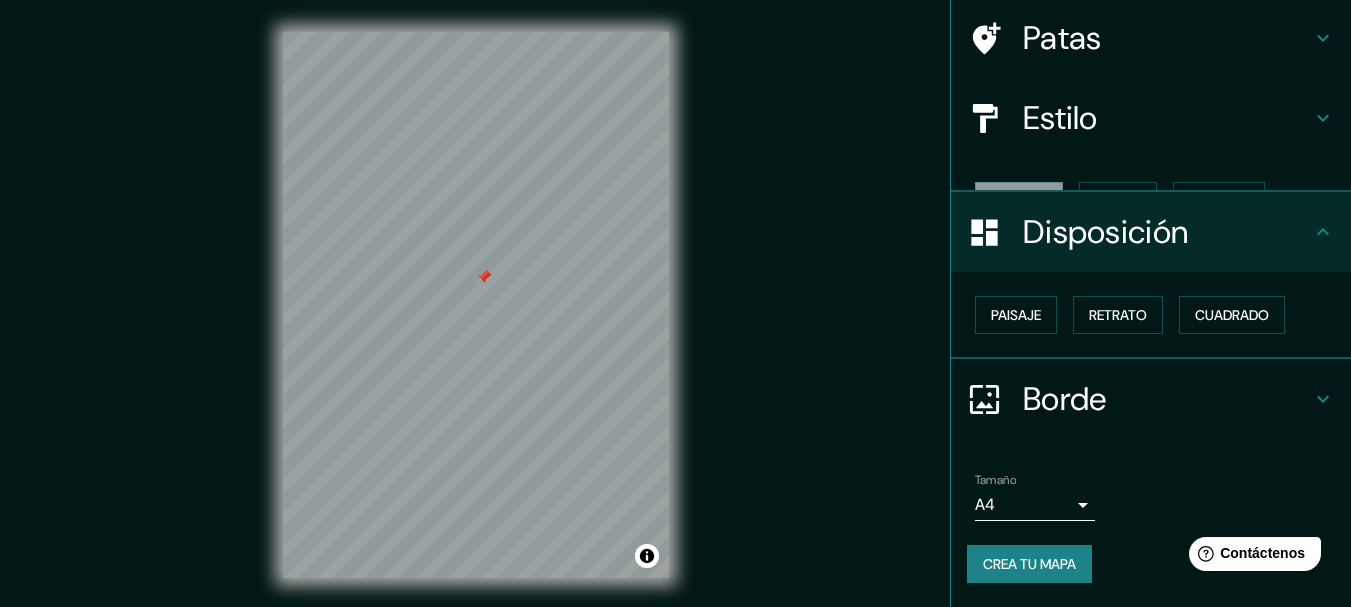 scroll, scrollTop: 115, scrollLeft: 0, axis: vertical 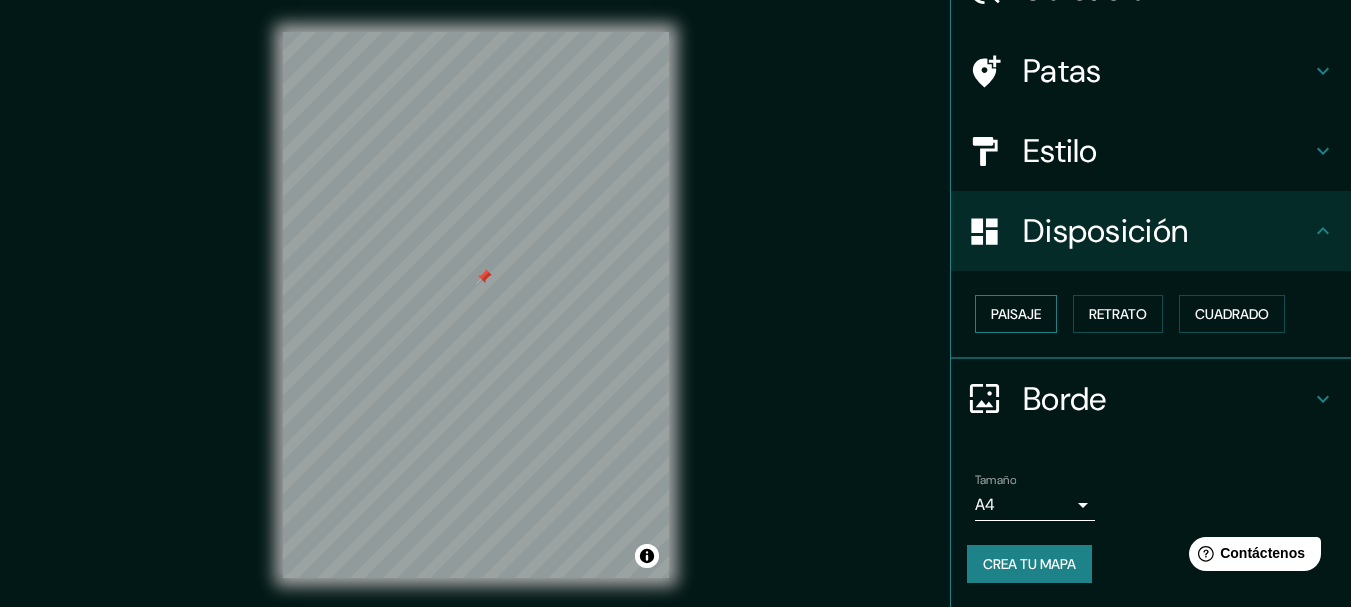 click on "Paisaje" at bounding box center (1016, 314) 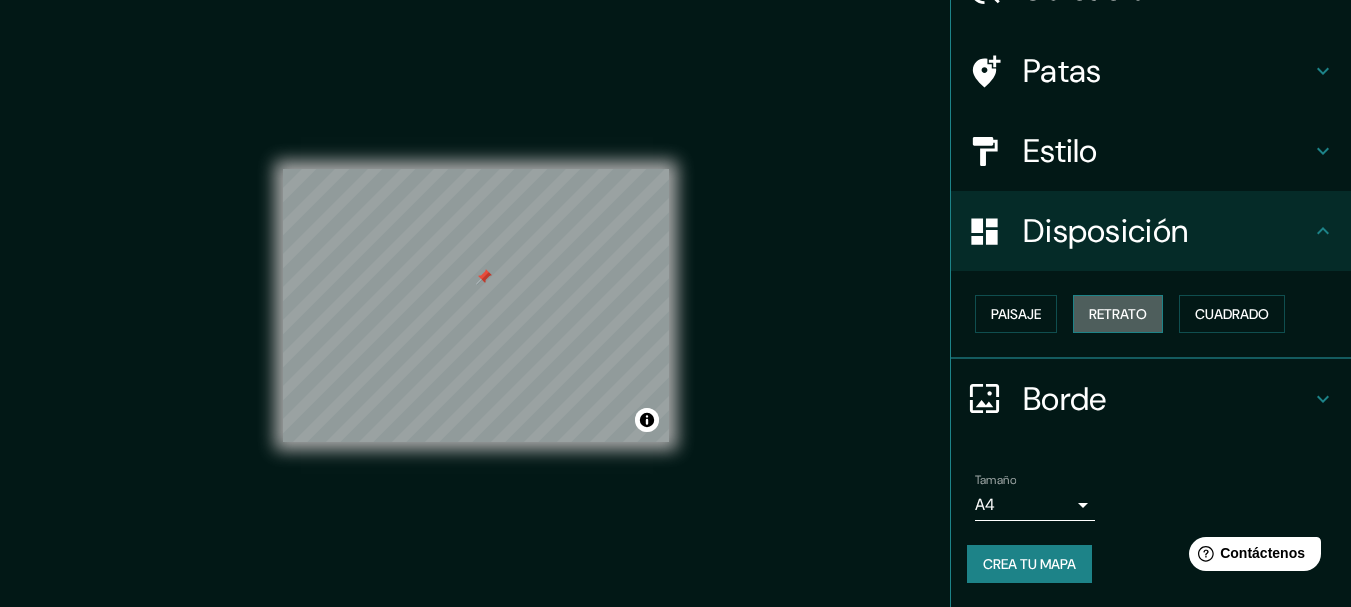 click on "Retrato" at bounding box center [1118, 314] 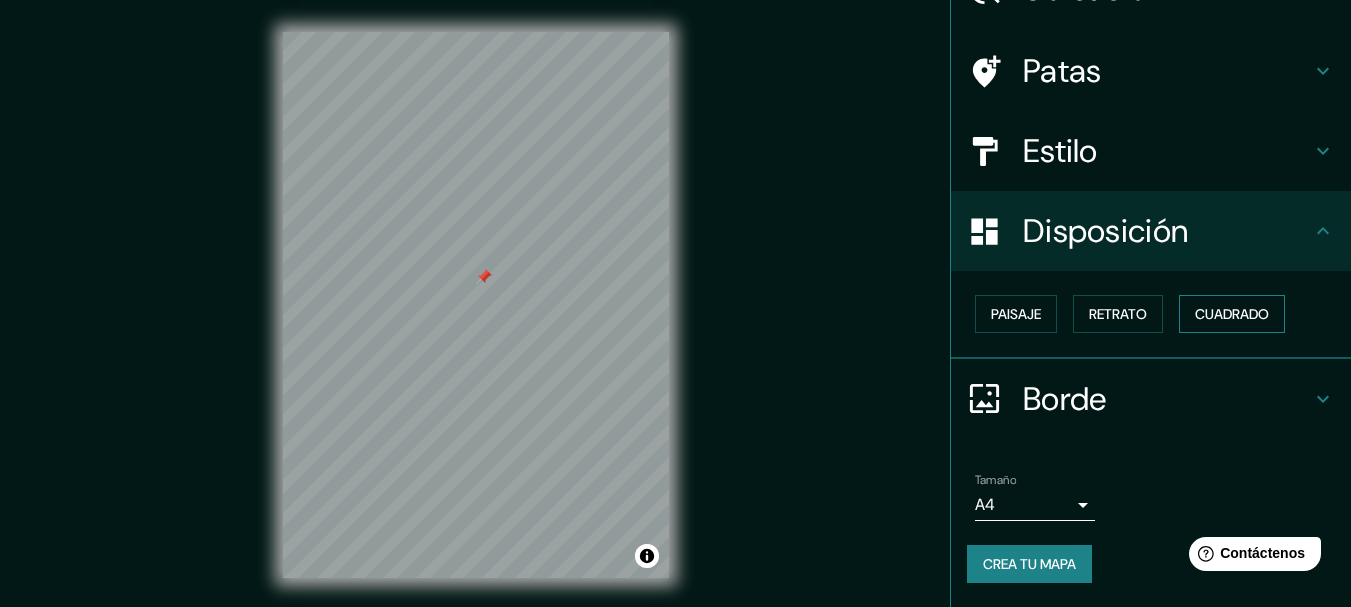 click on "Cuadrado" at bounding box center (1232, 314) 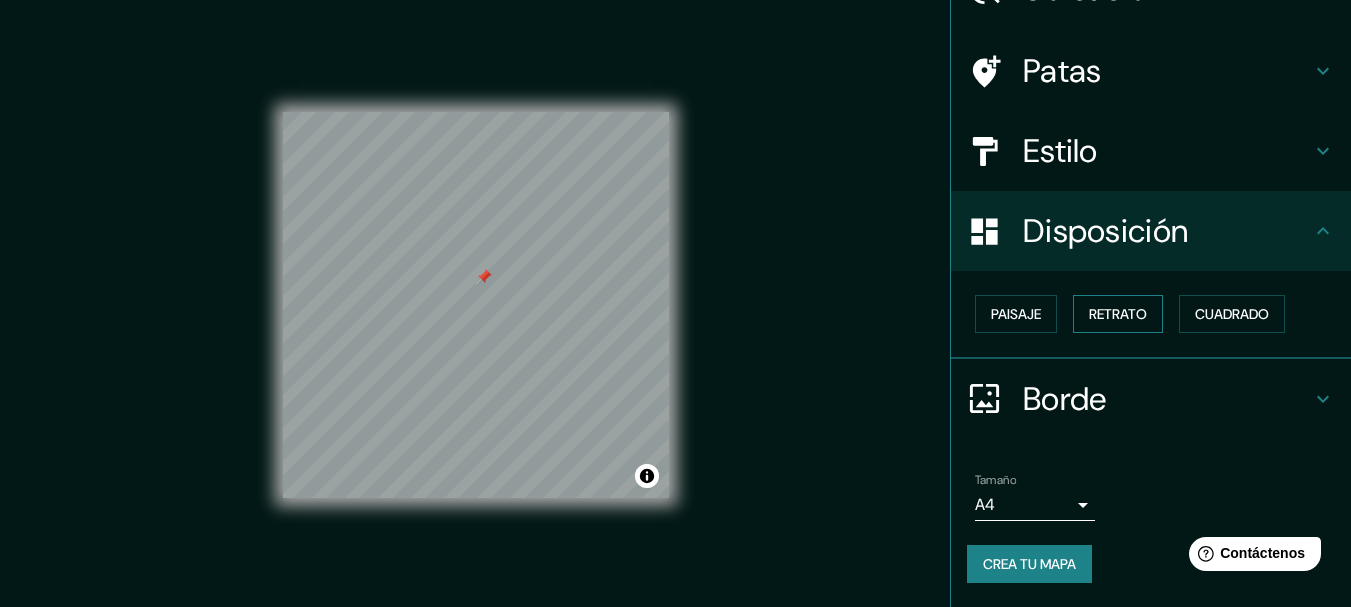 click on "Retrato" at bounding box center [1118, 314] 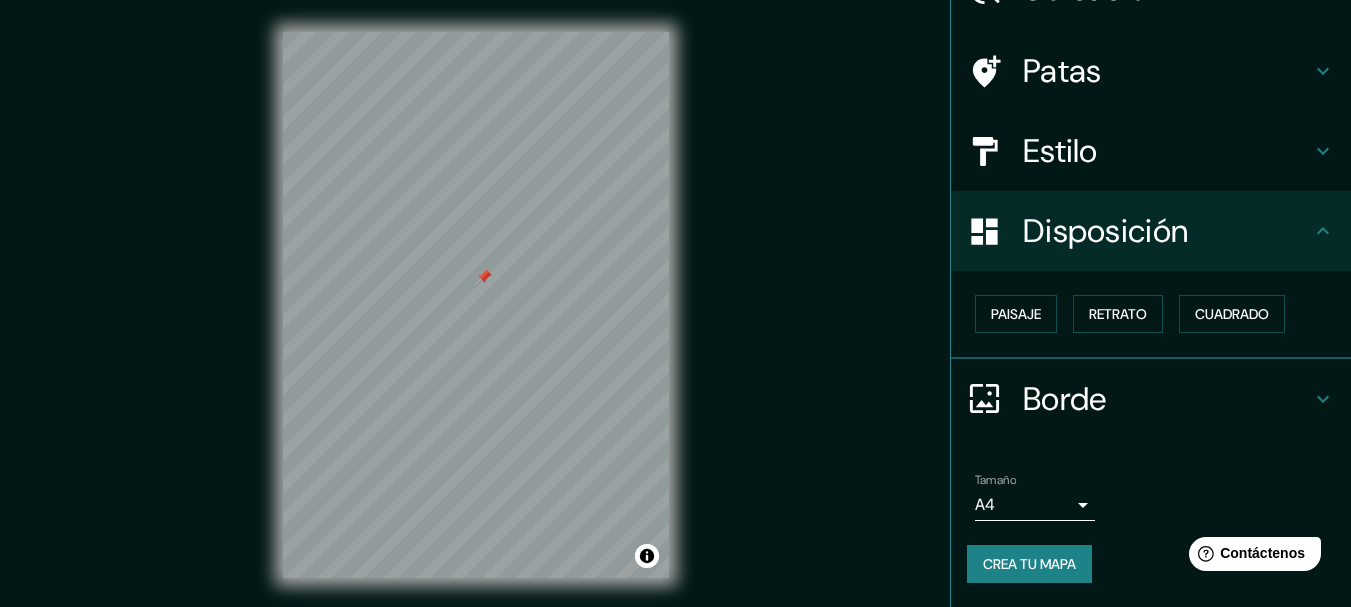 scroll, scrollTop: 35, scrollLeft: 0, axis: vertical 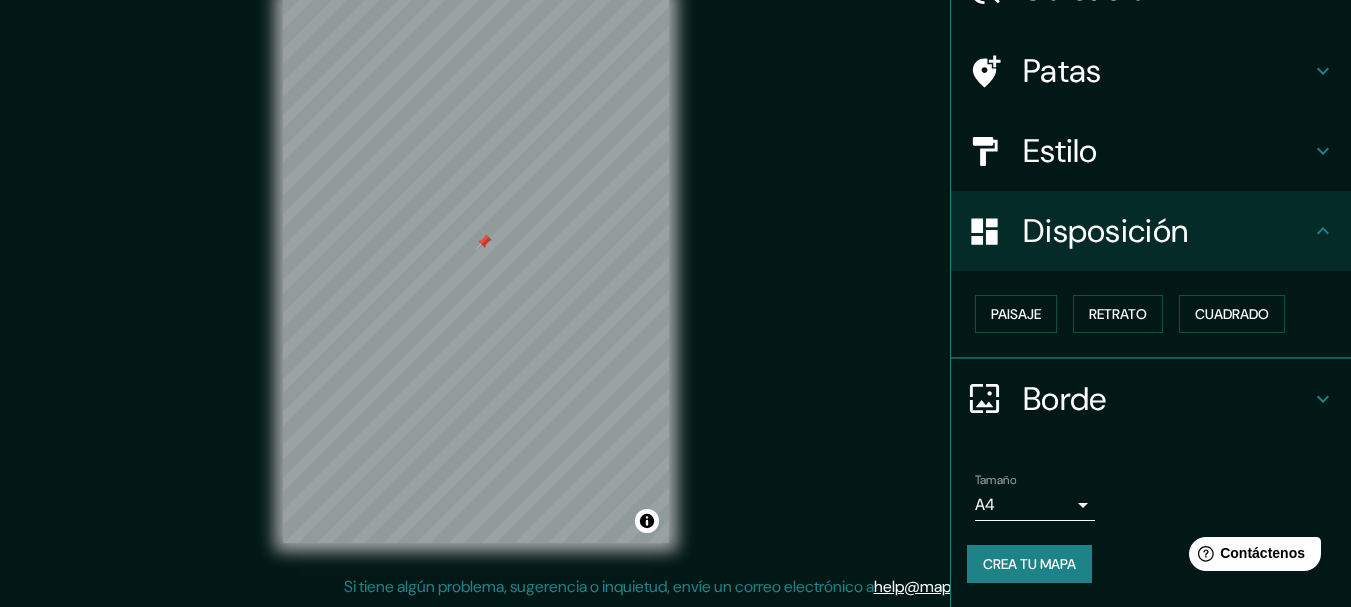 click on "Mappin Ubicación [CITY], [STATE], [COUNTRY] Patas Estilo Disposición Paisaje Retrato Cuadrado Borde Elige un borde.  Consejo  : puedes opacar las capas del marco para crear efectos geniales. Ninguno Simple Transparente Elegante Tamaño A4 single Crea tu mapa © Mapbox   © OpenStreetMap   Improve this map Si tiene algún problema, sugerencia o inquietud, envíe un correo electrónico a  help@example.com  .   . . Texto original Valora esta traducción Tu opinión servirá para ayudar a mejorar el Traductor de Google" at bounding box center [675, 268] 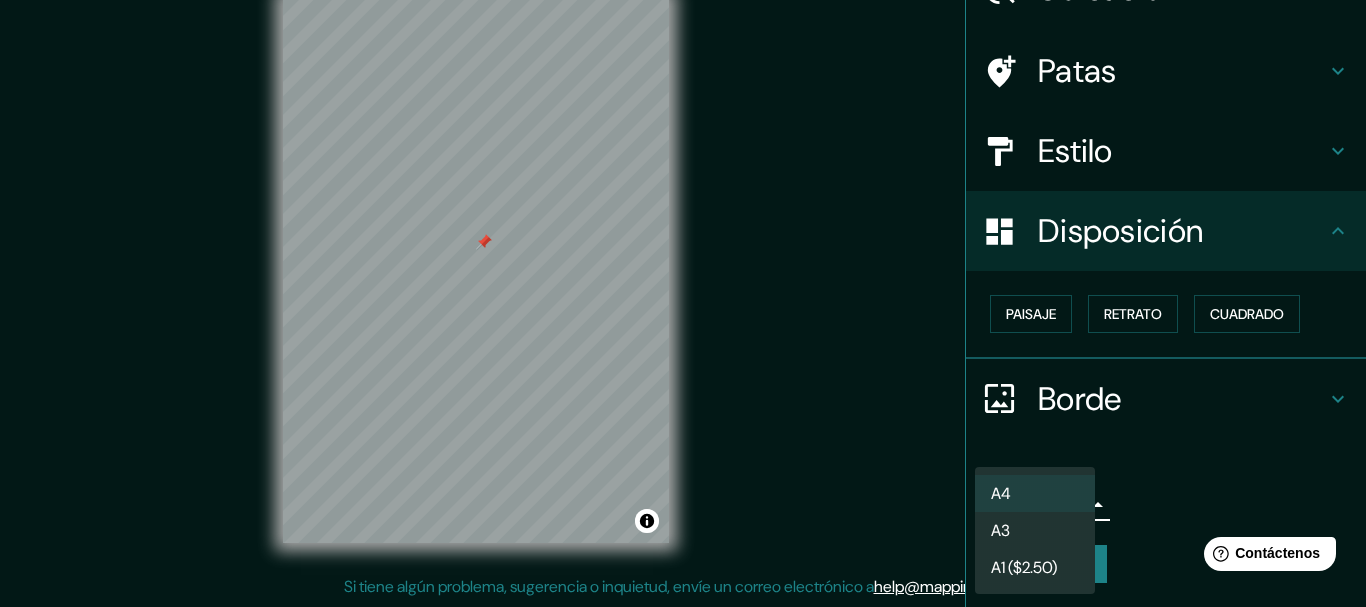 click on "A3" at bounding box center [1035, 530] 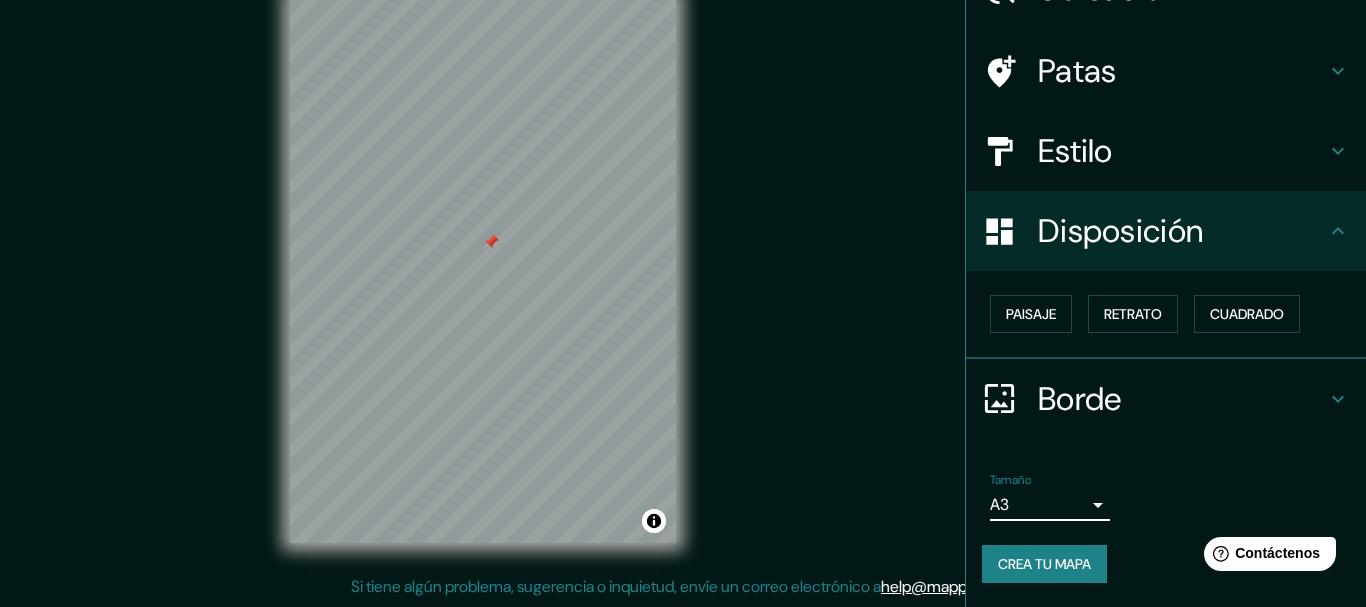 click on "Mappin Ubicación [CITY], [STATE], [COUNTRY] Patas Estilo Disposición Paisaje Retrato Cuadrado Borde Elige un borde.  Consejo  : puedes opacar las capas del marco para crear efectos geniales. Ninguno Simple Transparente Elegante Tamaño A3 a4 Crea tu mapa © Mapbox   © OpenStreetMap   Improve this map Si tiene algún problema, sugerencia o inquietud, envíe un correo electrónico a  help@example.com  .   . . Texto original Valora esta traducción Tu opinión servirá para ayudar a mejorar el Traductor de Google" at bounding box center [683, 268] 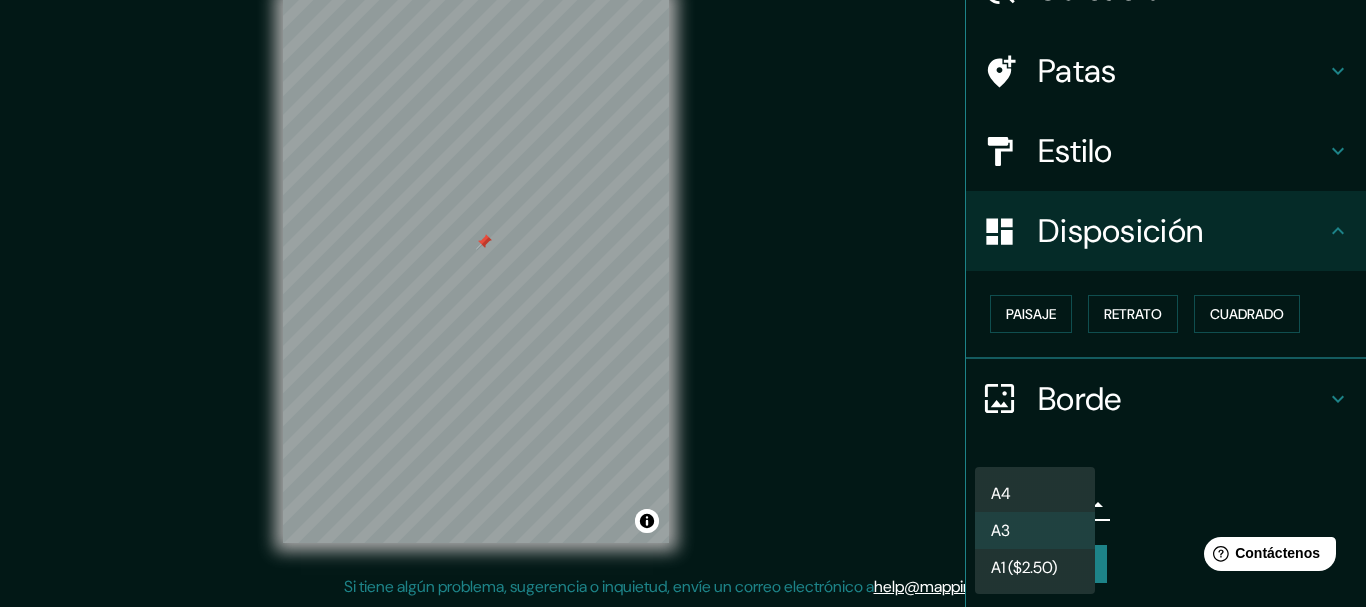 click on "A4" at bounding box center (1035, 493) 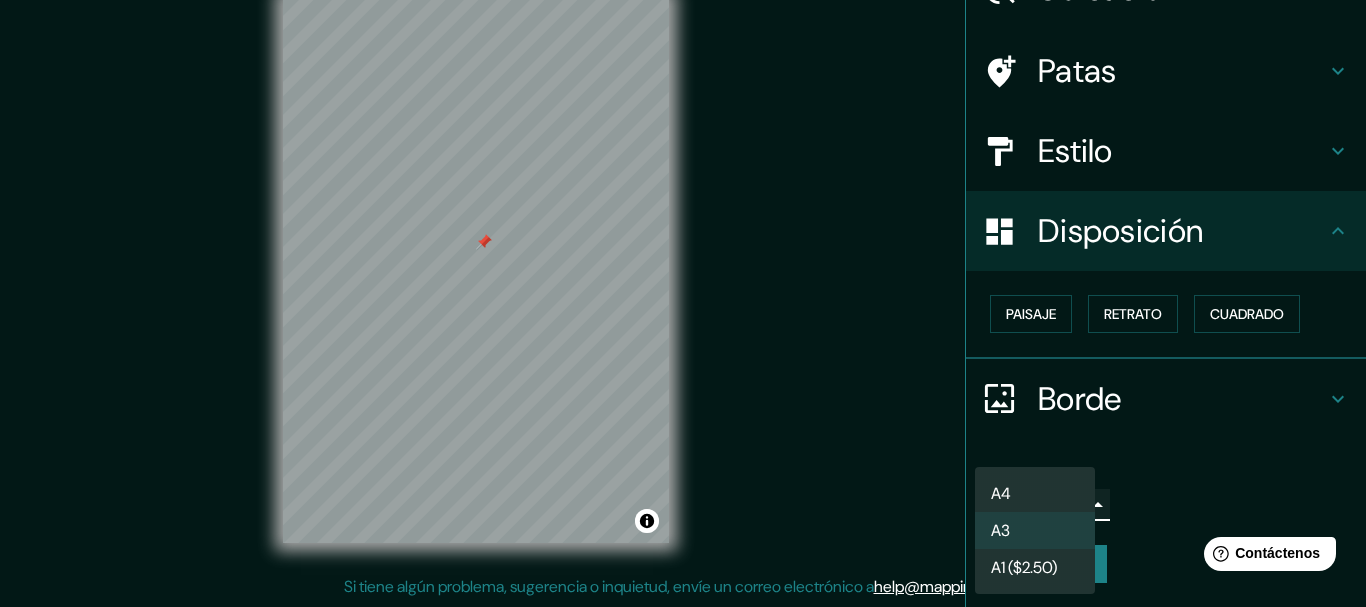 type on "single" 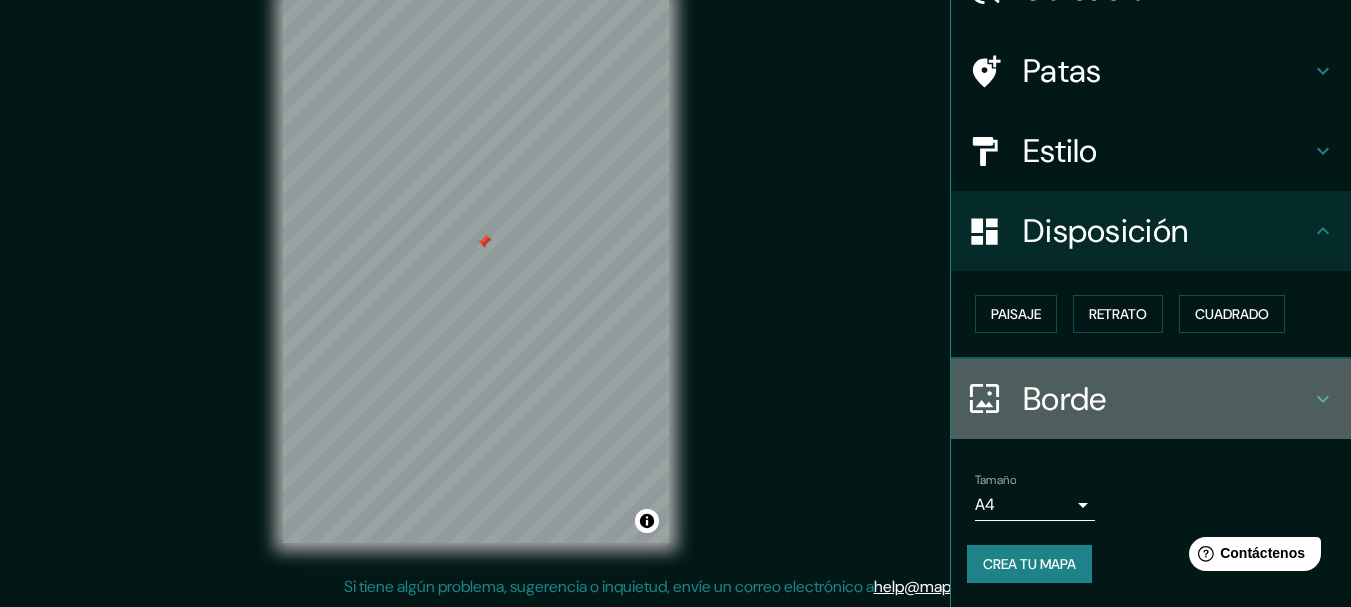 click 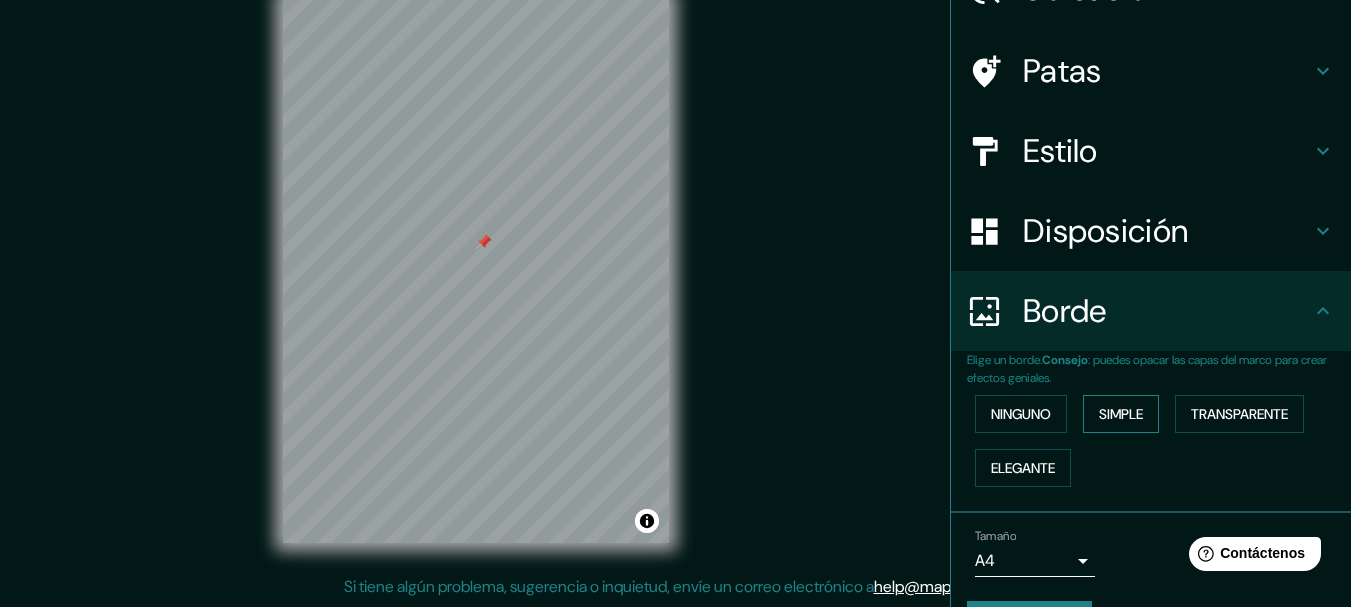 click on "Simple" at bounding box center (1121, 414) 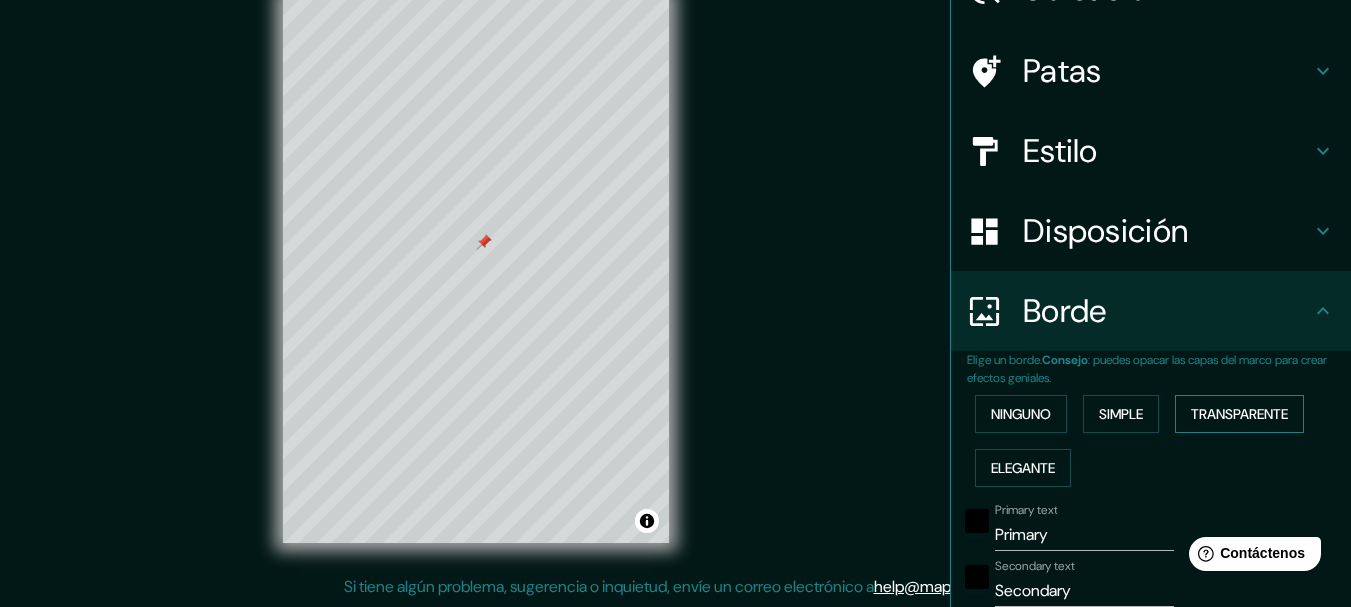 click on "Transparente" at bounding box center [1239, 414] 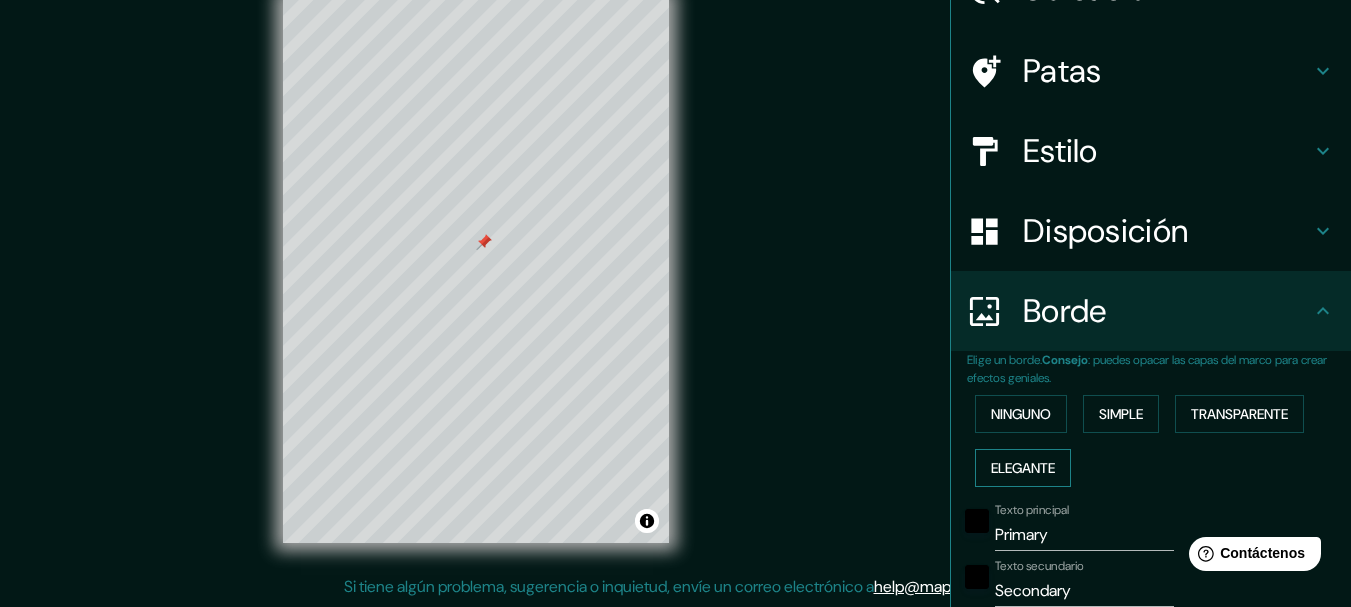 click on "Elegante" at bounding box center (1023, 468) 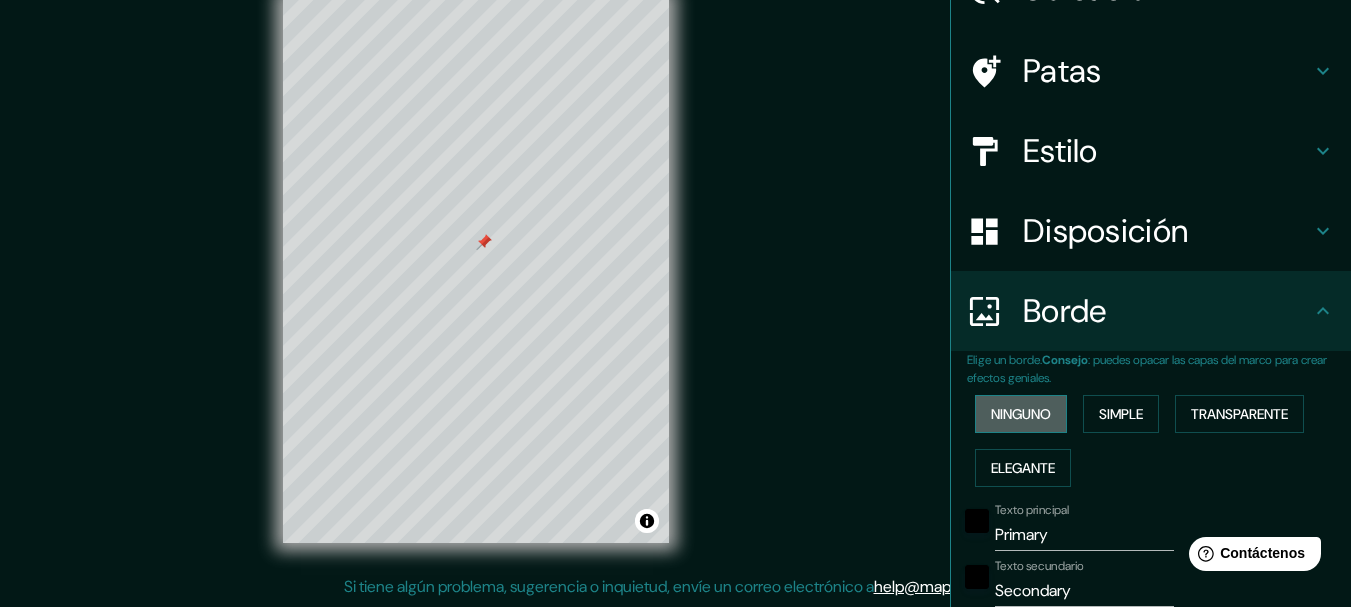 click on "Ninguno" at bounding box center [1021, 414] 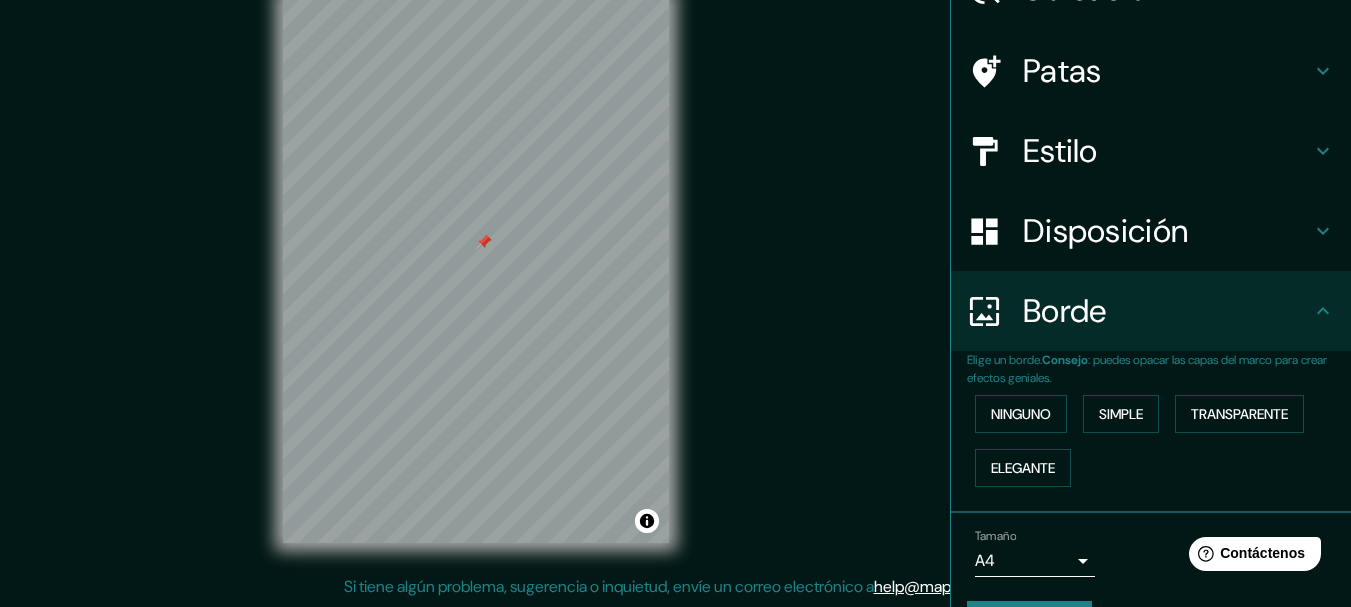 scroll, scrollTop: 170, scrollLeft: 0, axis: vertical 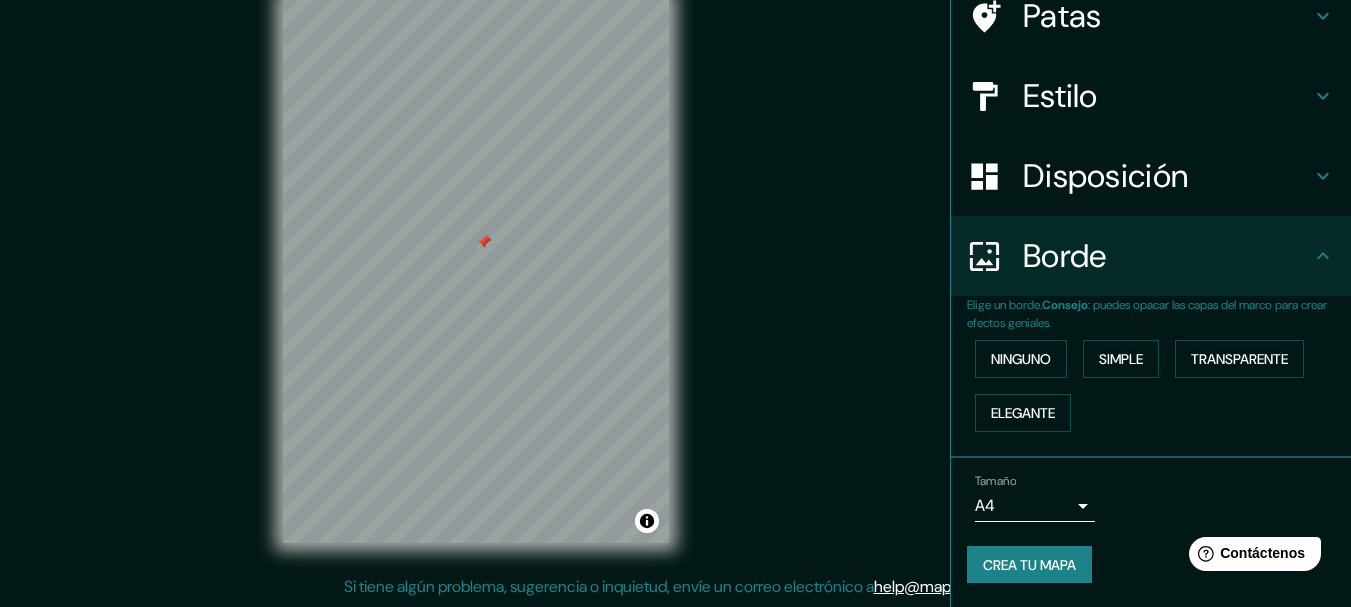 click on "Crea tu mapa" at bounding box center [1029, 565] 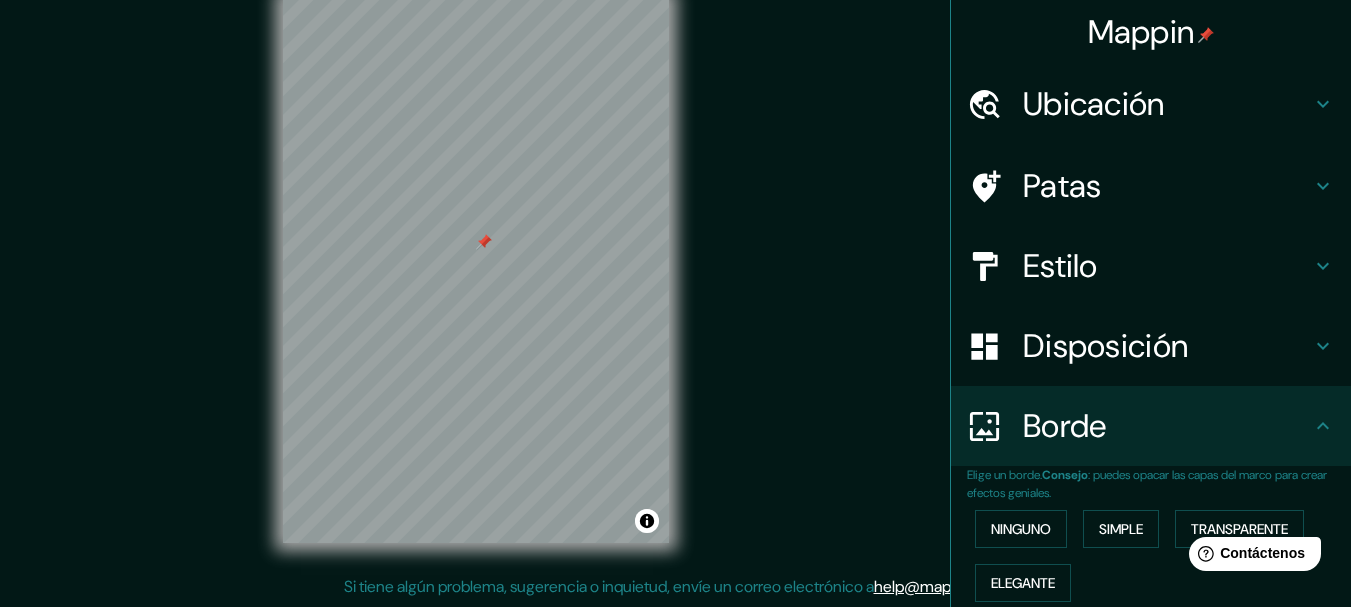 scroll, scrollTop: 170, scrollLeft: 0, axis: vertical 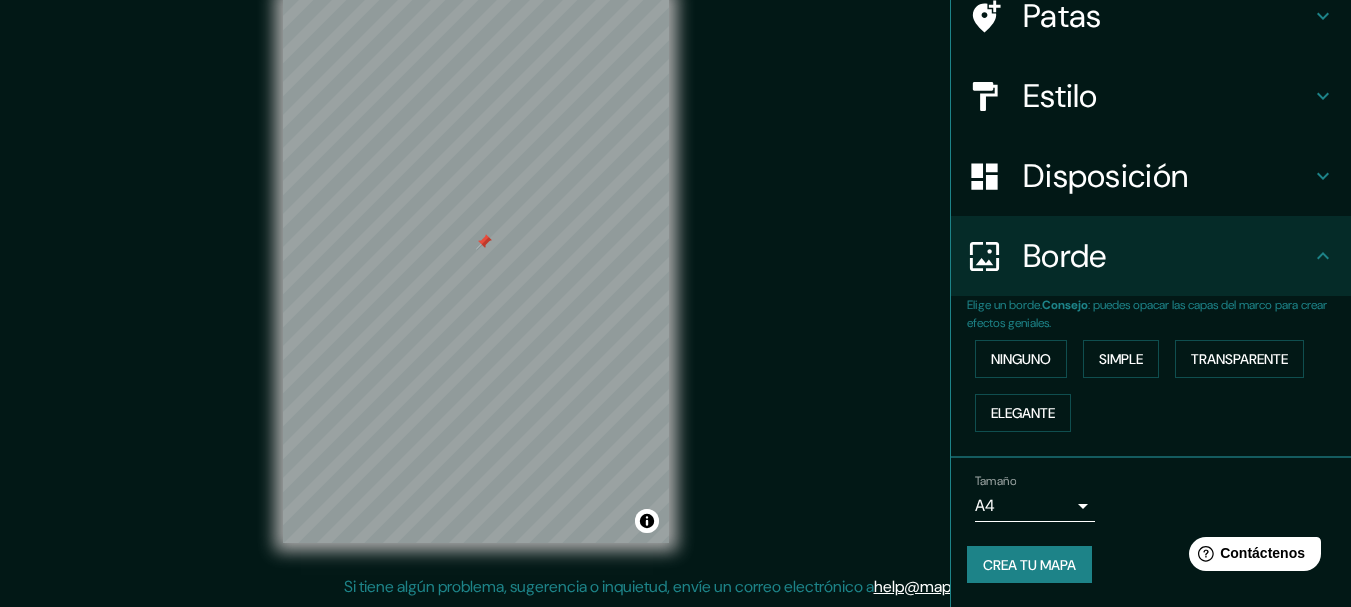 drag, startPoint x: 977, startPoint y: 567, endPoint x: 989, endPoint y: 563, distance: 12.649111 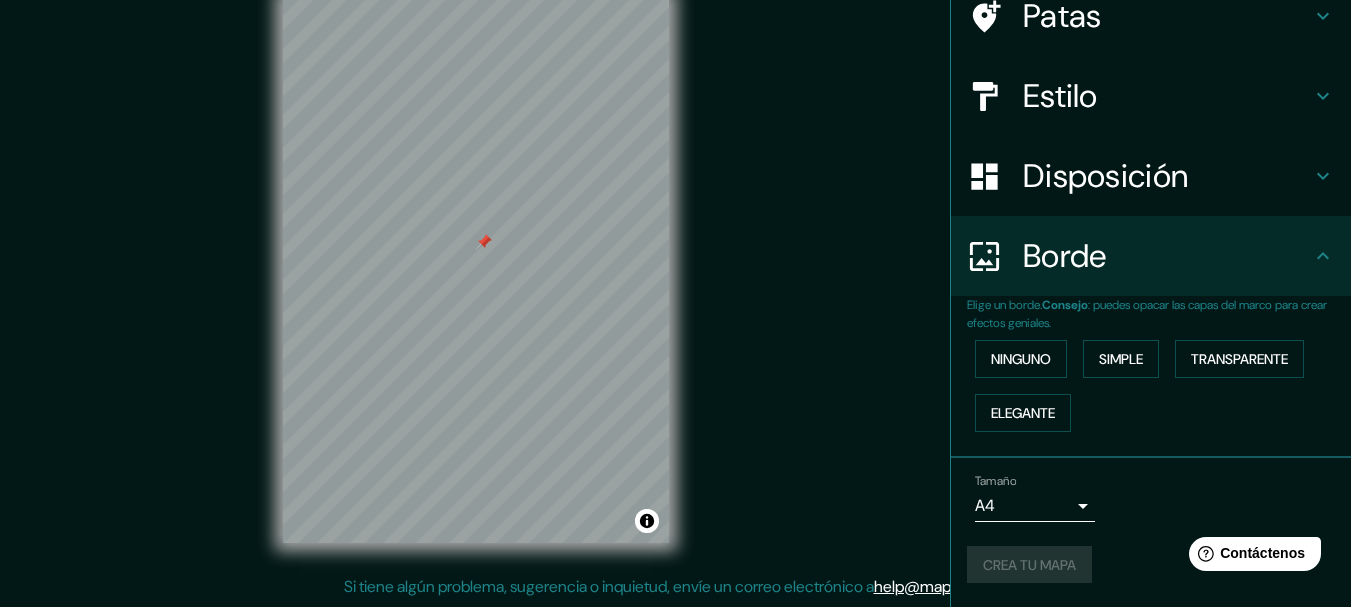 click on "Mappin Ubicación [CITY], [STATE], [COUNTRY] Patas Estilo Disposición Borde Elige un borde.  Consejo  : puedes opacar las capas del marco para crear efectos geniales. Ninguno Simple Transparente Elegante Tamaño A4 single Crea tu mapa © Mapbox   © OpenStreetMap   Improve this map Si tiene algún problema, sugerencia o inquietud, envíe un correo electrónico a  help@example.com  .   . ." at bounding box center [675, 286] 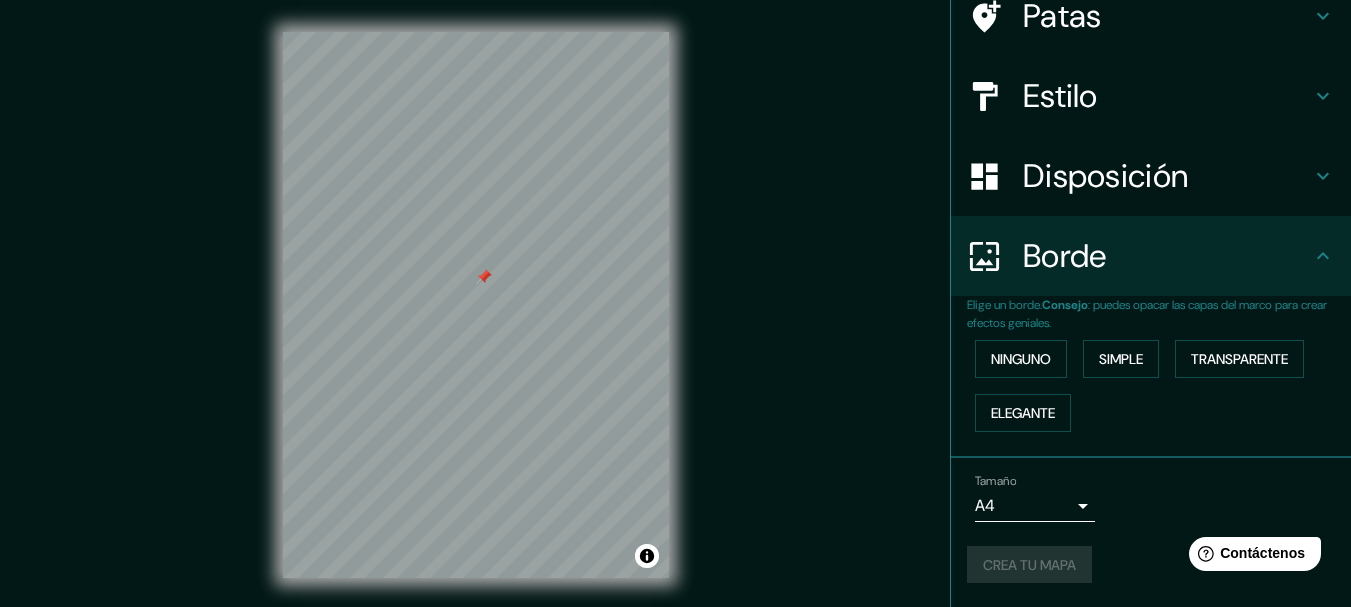 scroll, scrollTop: 35, scrollLeft: 0, axis: vertical 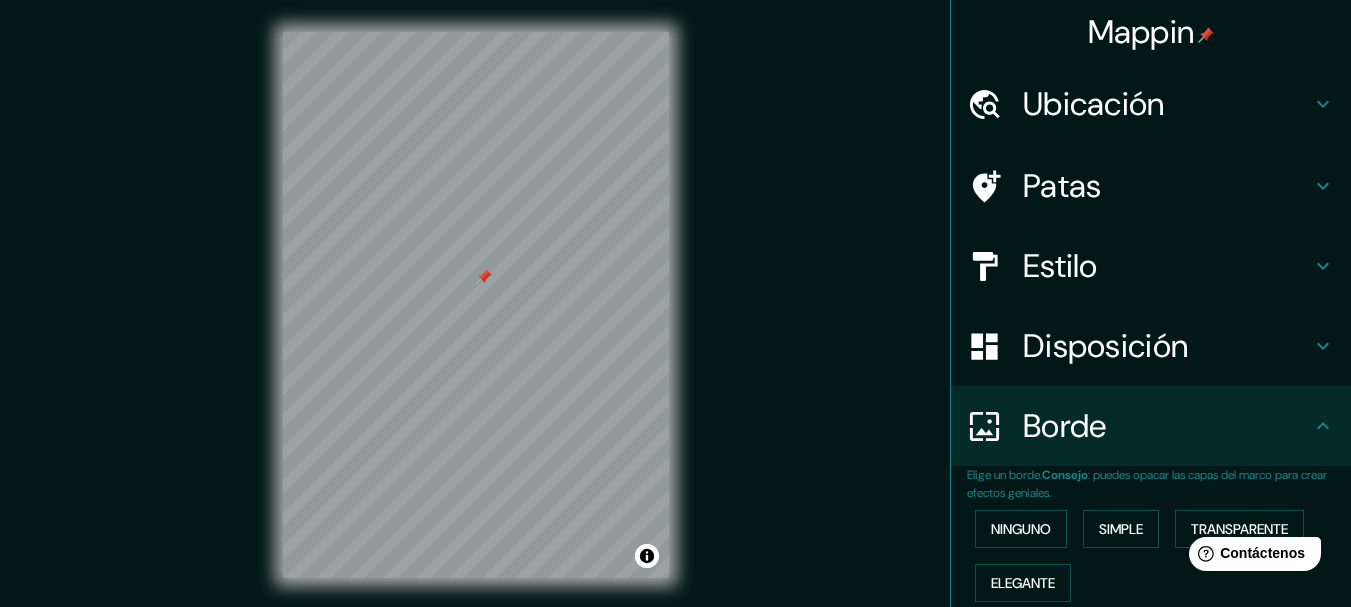 drag, startPoint x: 639, startPoint y: 561, endPoint x: 769, endPoint y: 569, distance: 130.24593 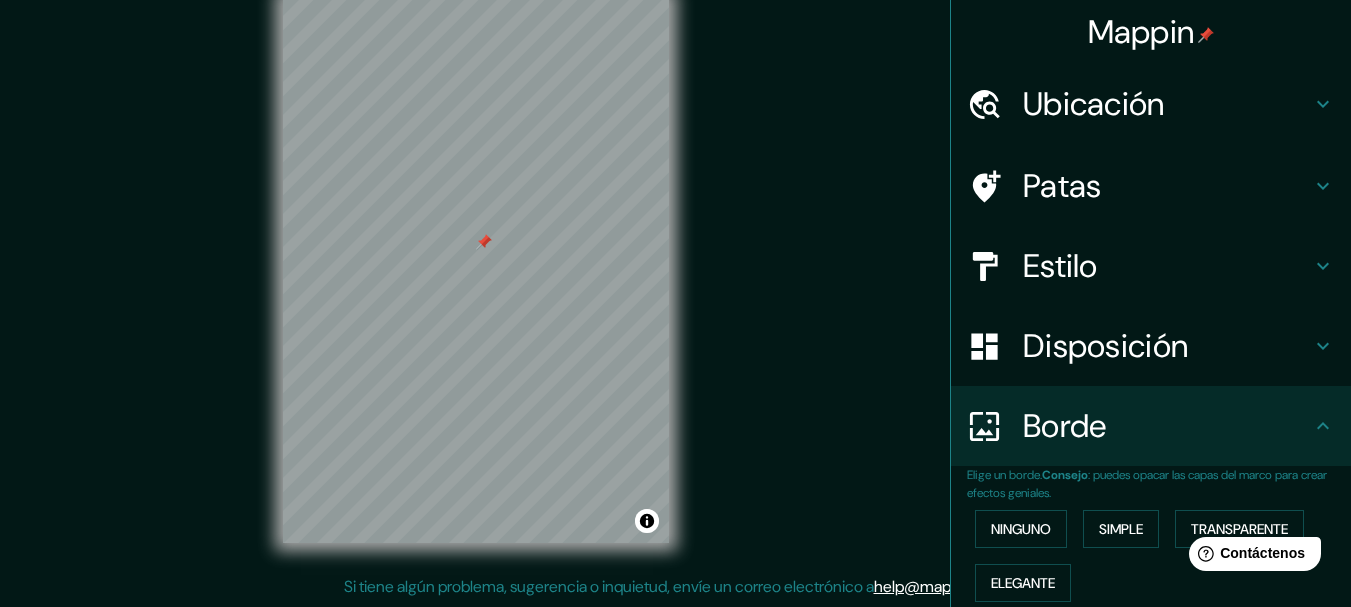 drag, startPoint x: 1337, startPoint y: 263, endPoint x: 1251, endPoint y: 473, distance: 226.9273 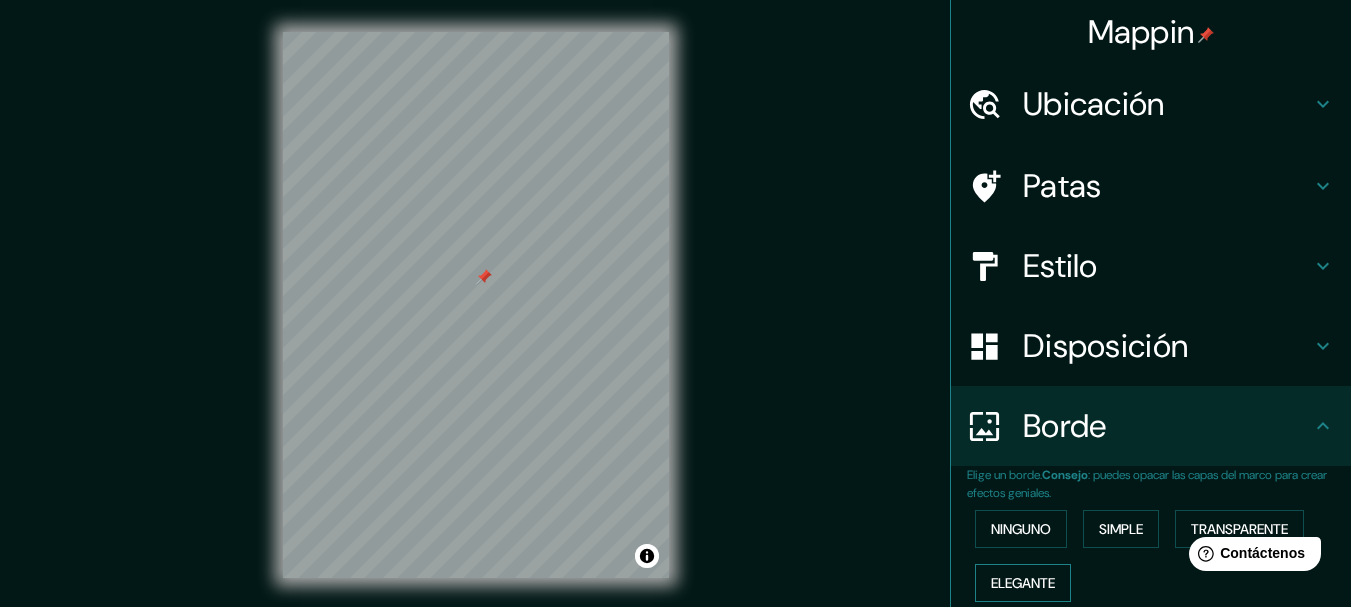 scroll, scrollTop: 170, scrollLeft: 0, axis: vertical 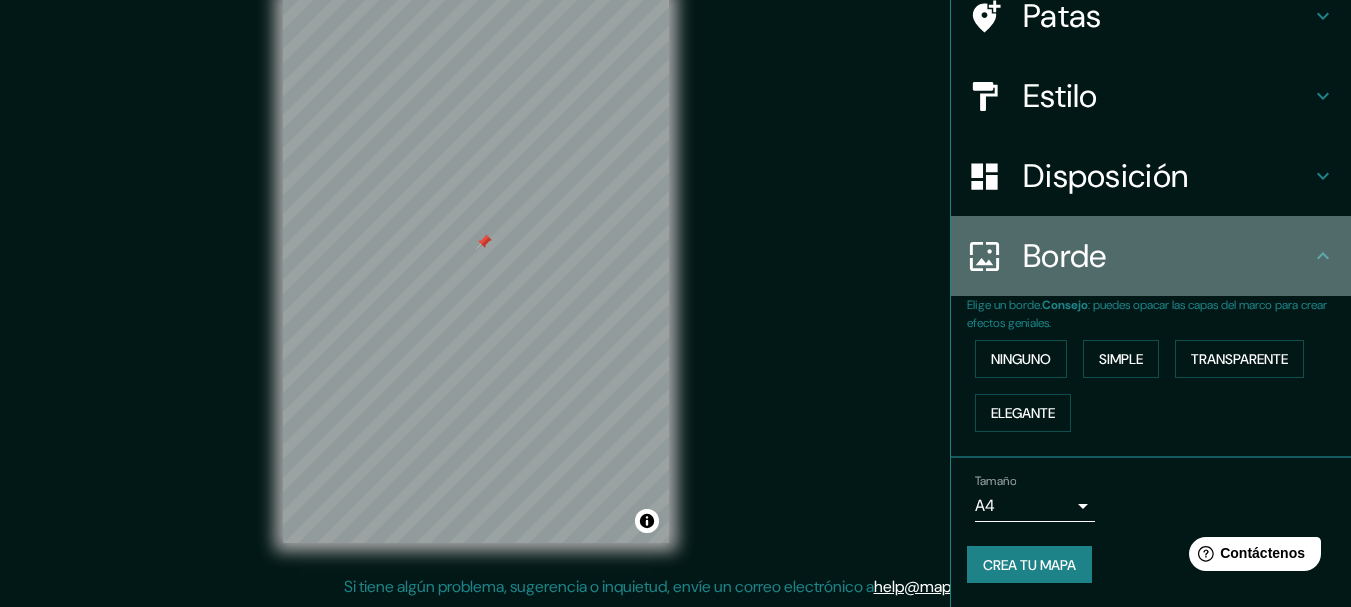 click 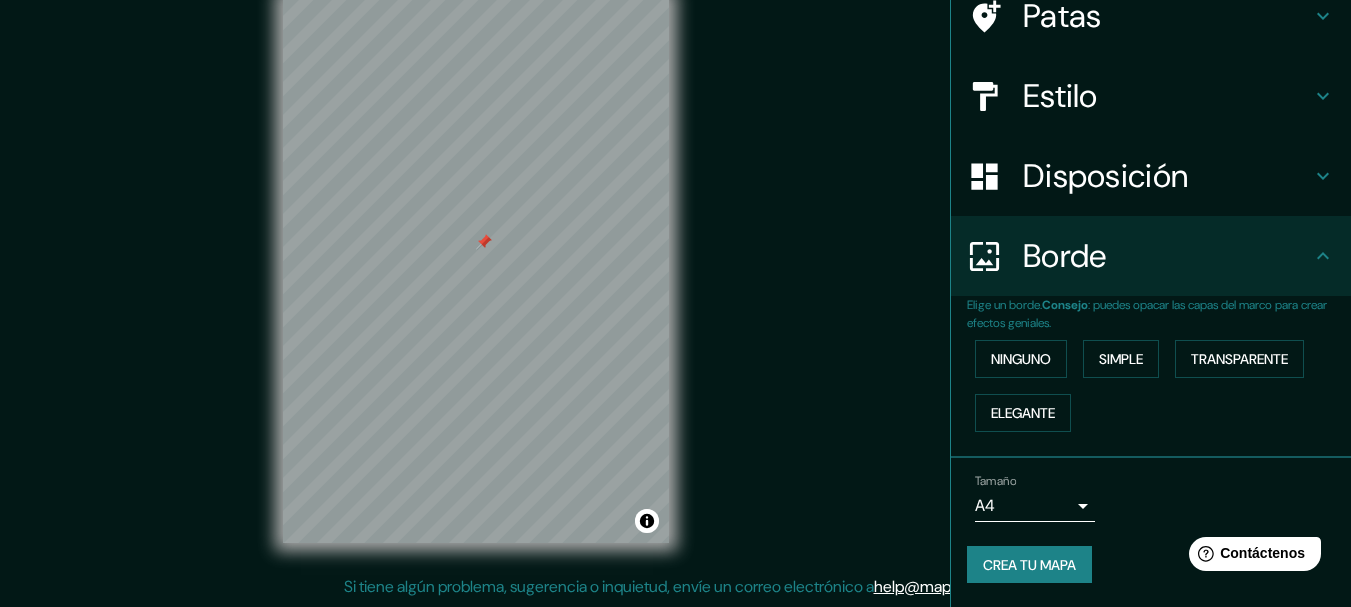 click on "Borde" at bounding box center (1151, 256) 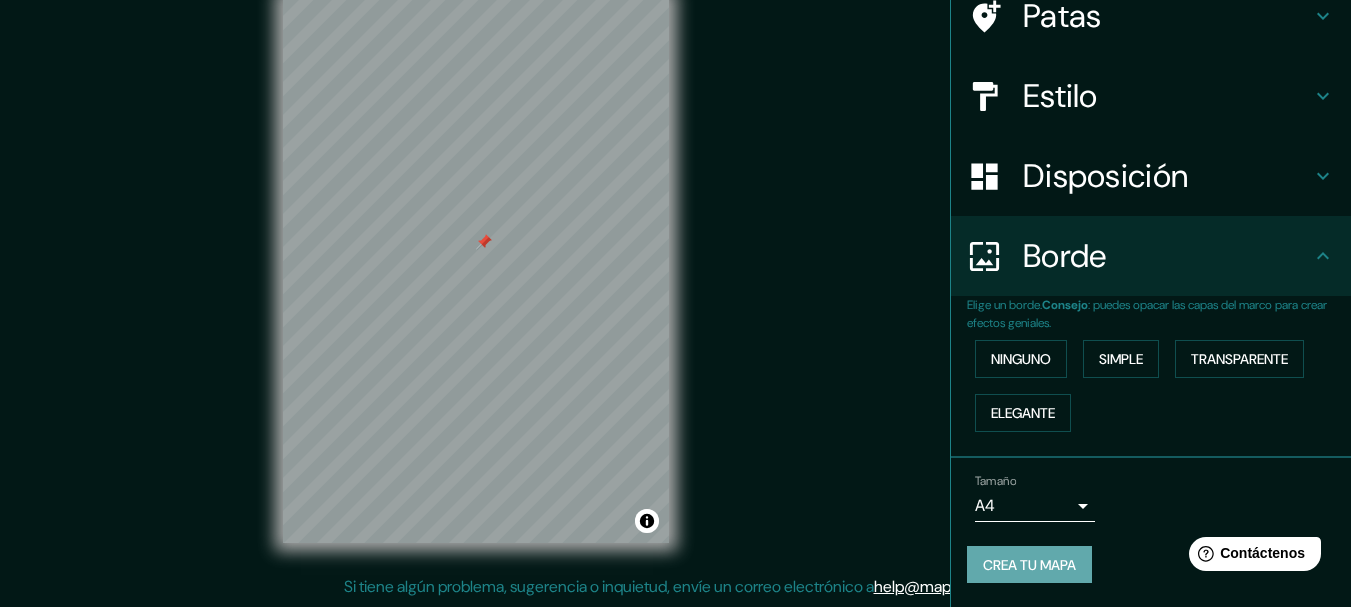 click on "Crea tu mapa" at bounding box center [1029, 565] 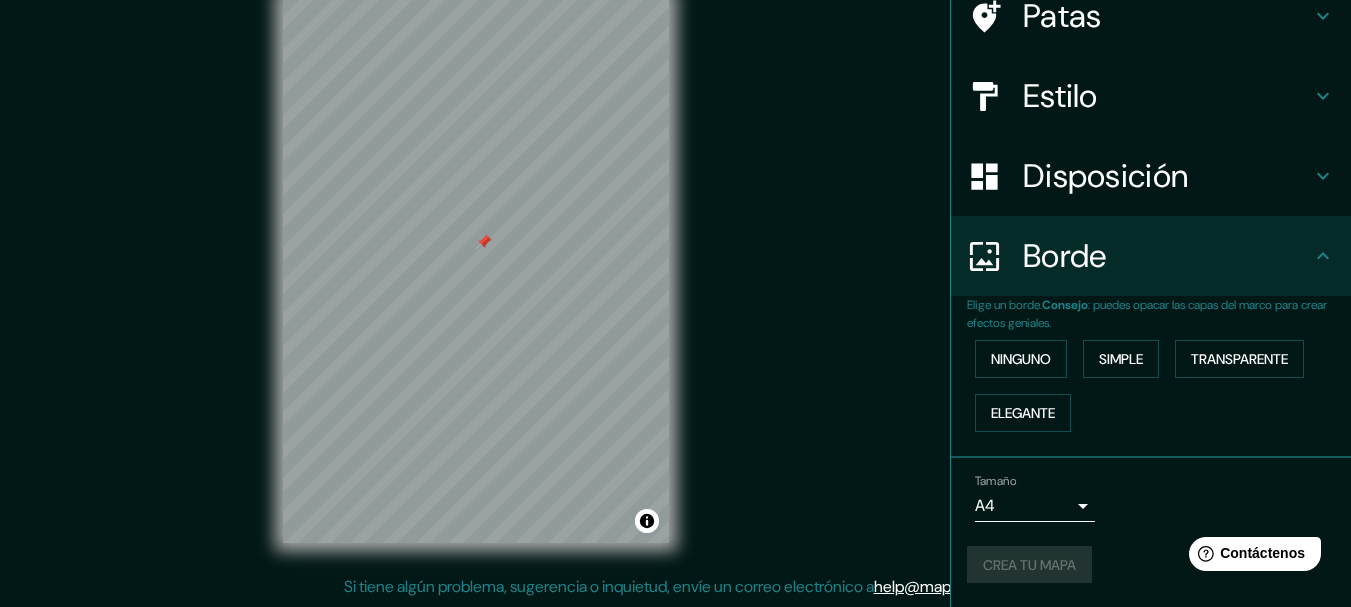 click on "Crea tu mapa" at bounding box center (1151, 565) 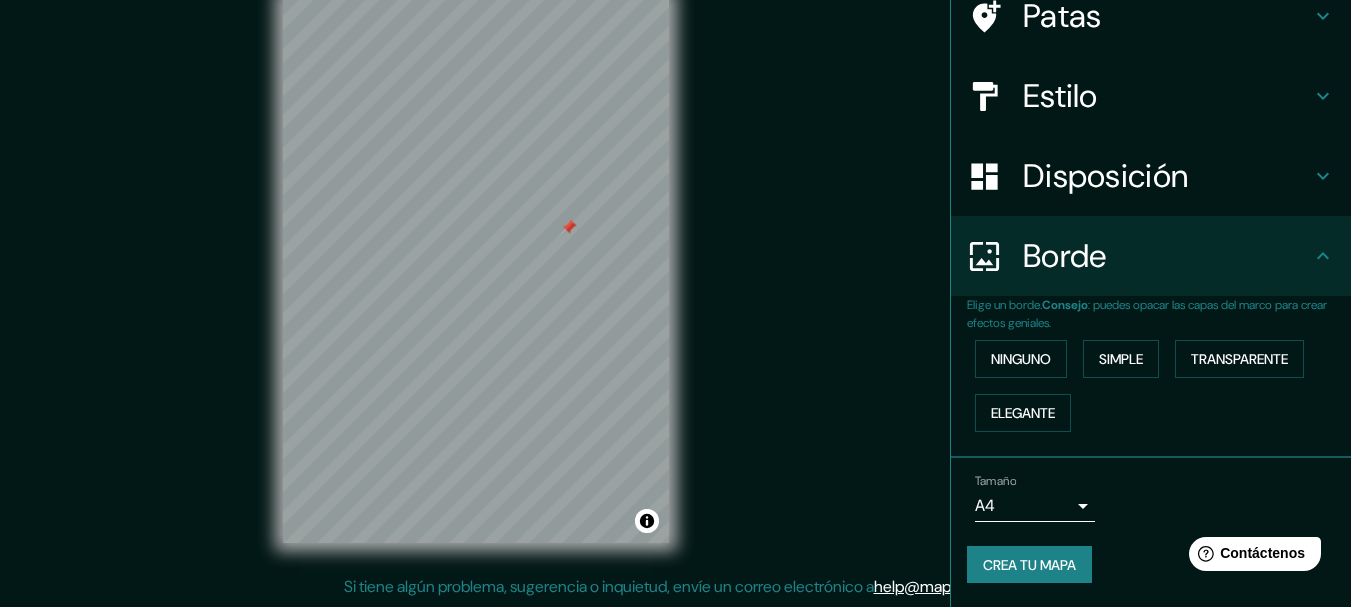 click on "Mappin Ubicación [CITY], [STATE], [COUNTRY] Patas Estilo Disposición Borde Elige un borde.  Consejo  : puedes opacar las capas del marco para crear efectos geniales. Ninguno Simple Transparente Elegante Tamaño A4 single Crea tu mapa © Mapbox   © OpenStreetMap   Improve this map Si tiene algún problema, sugerencia o inquietud, envíe un correo electrónico a  help@example.com  .   . . Texto original Valora esta traducción Tu opinión servirá para ayudar a mejorar el Traductor de Google" at bounding box center (675, 268) 